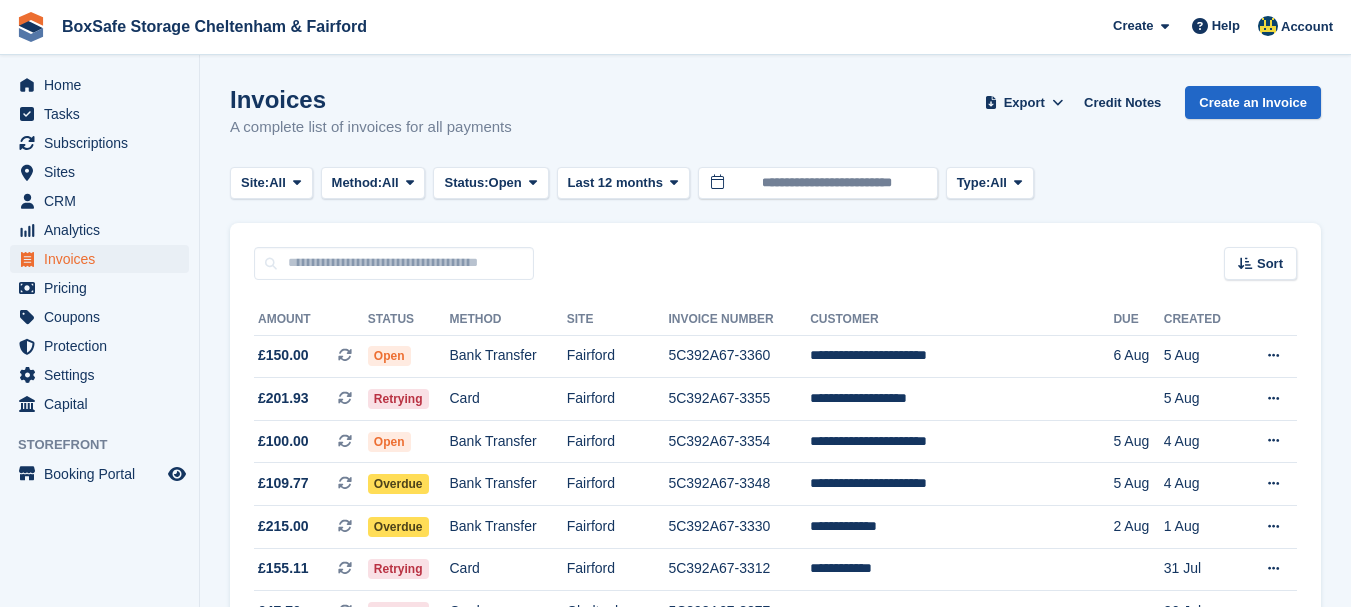 scroll, scrollTop: 0, scrollLeft: 0, axis: both 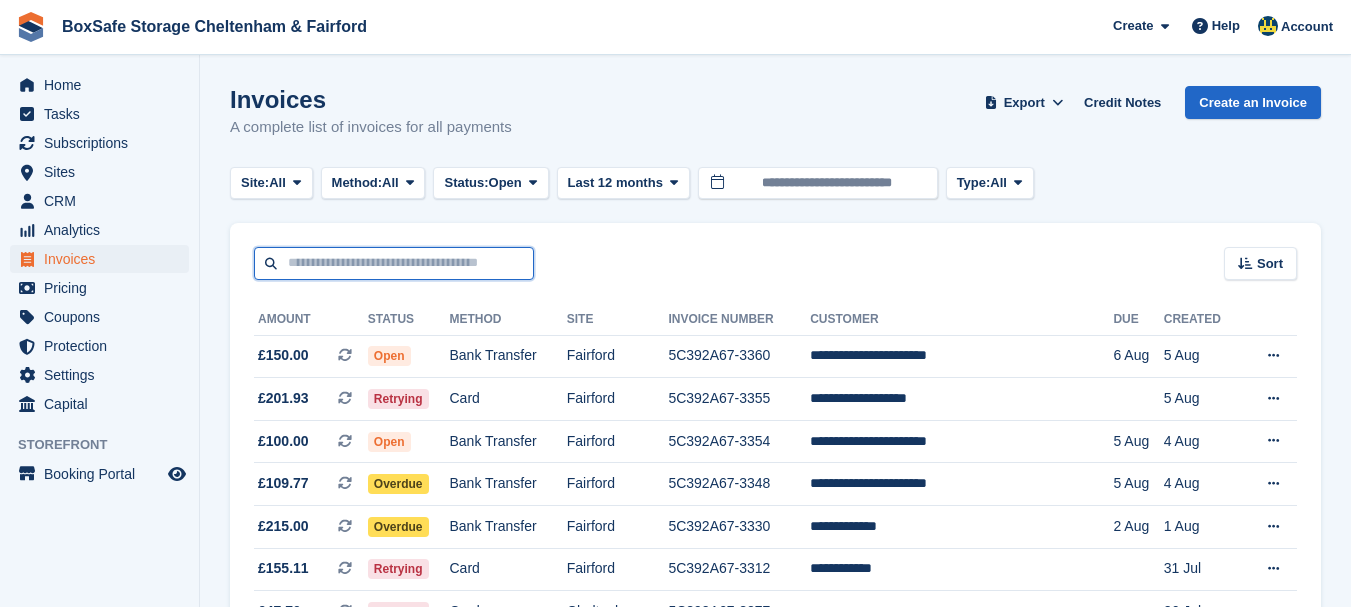 click at bounding box center (394, 263) 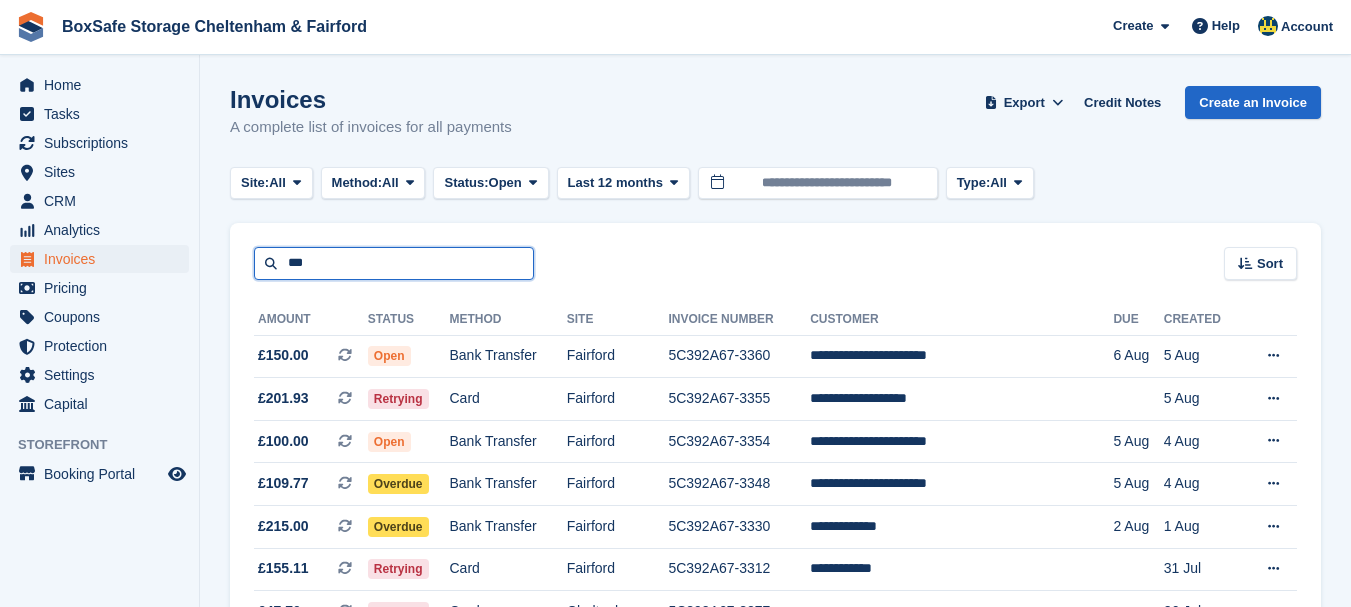 type on "***" 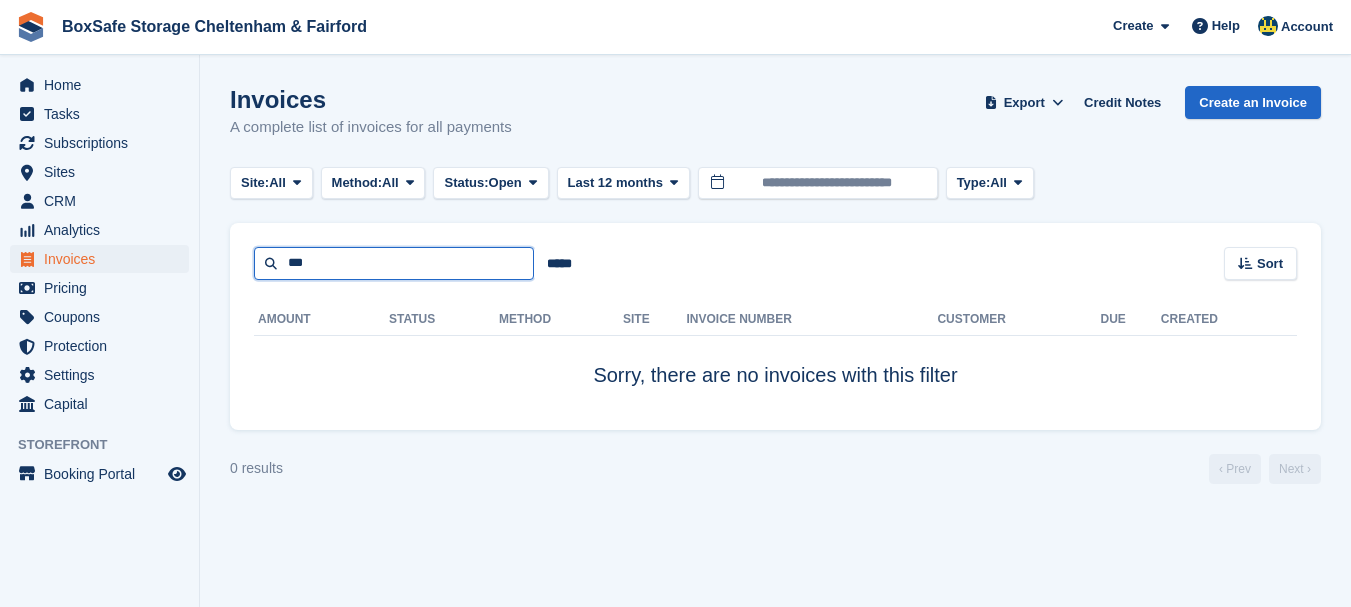 click on "***" at bounding box center (394, 263) 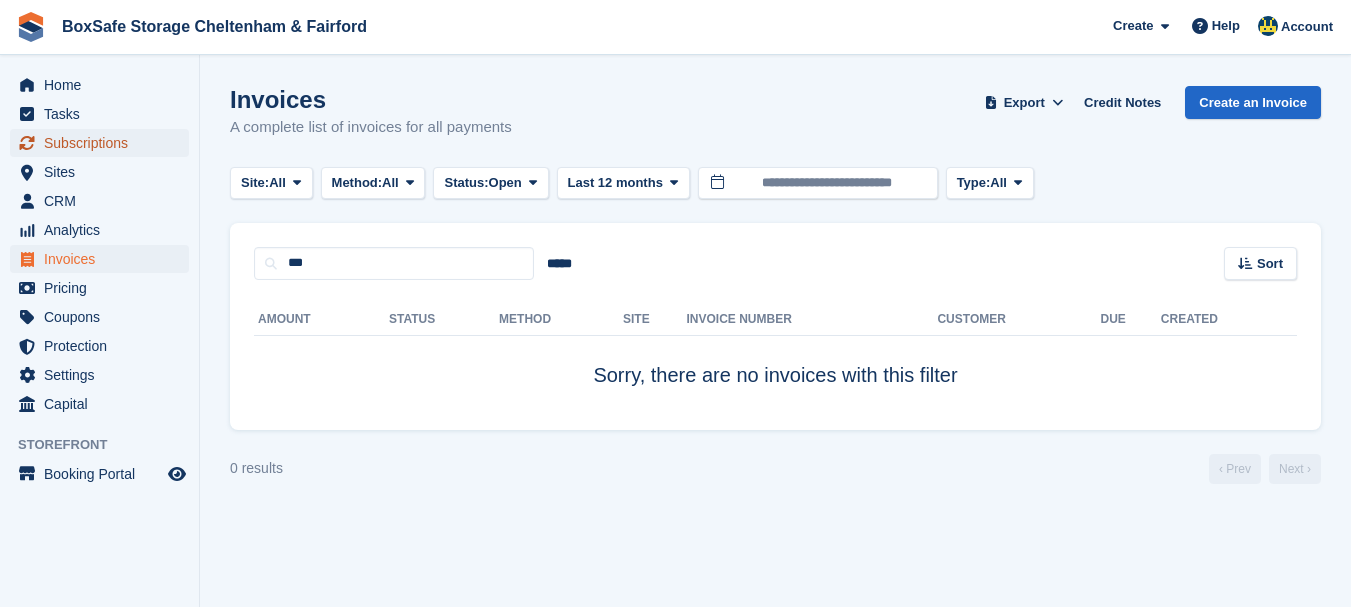 click on "Subscriptions" at bounding box center (104, 143) 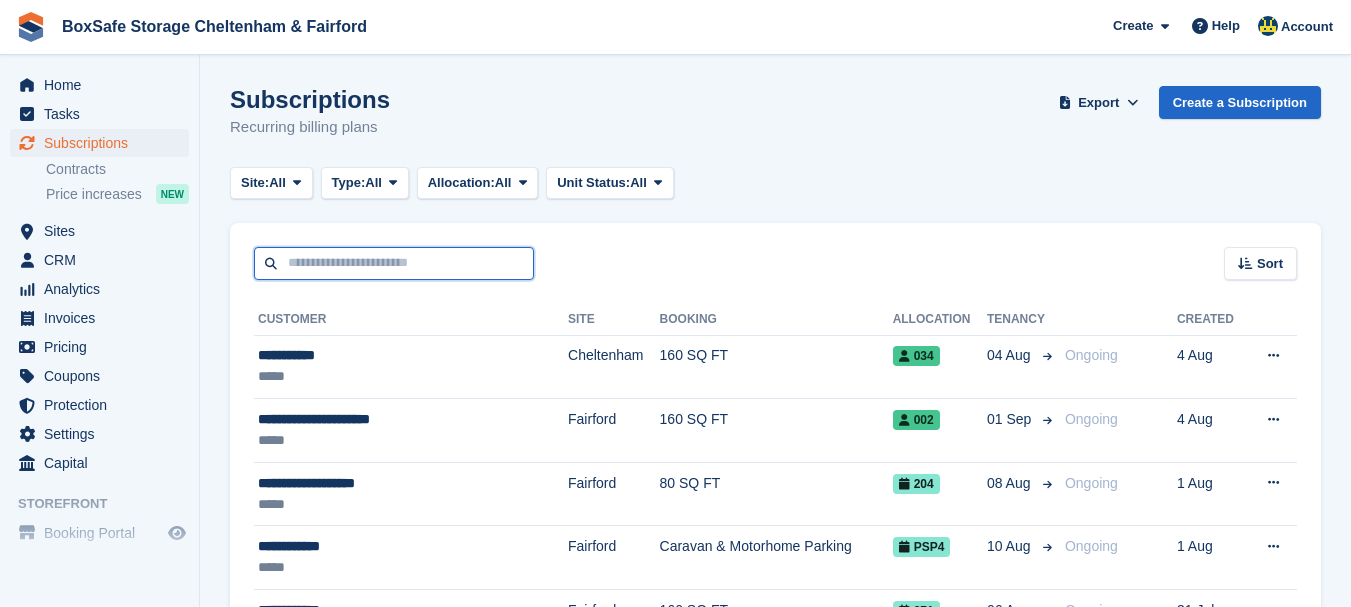 click at bounding box center [394, 263] 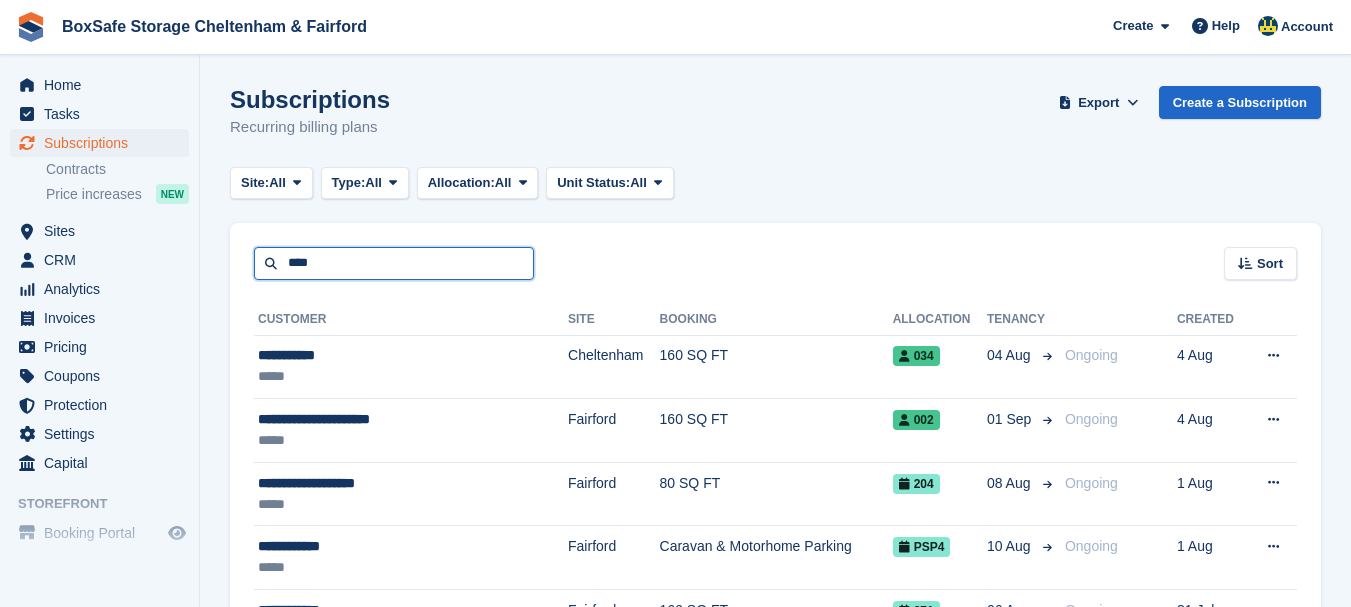 type on "****" 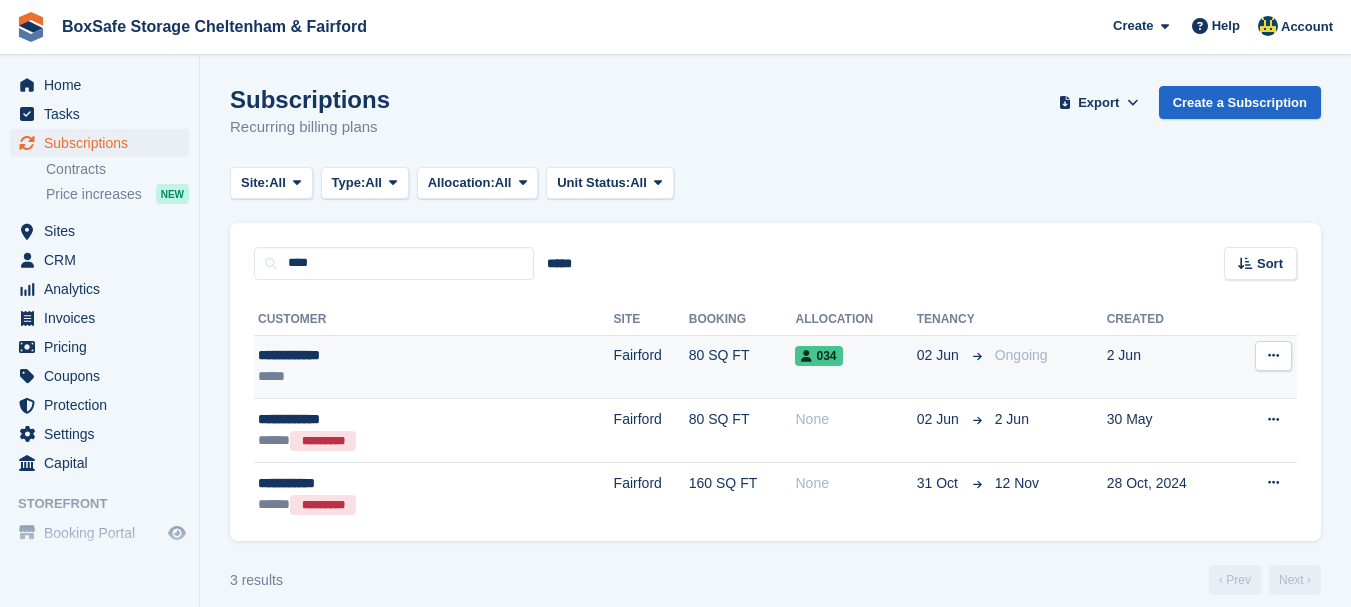 click on "**********" at bounding box center (371, 355) 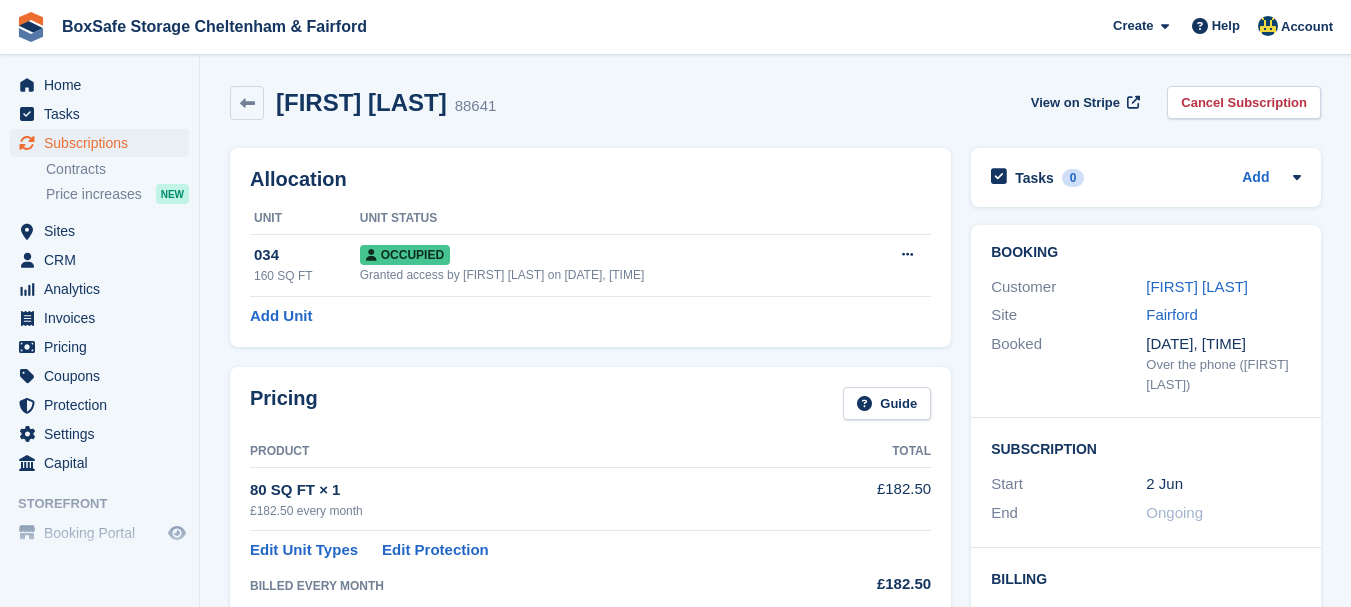 scroll, scrollTop: 0, scrollLeft: 0, axis: both 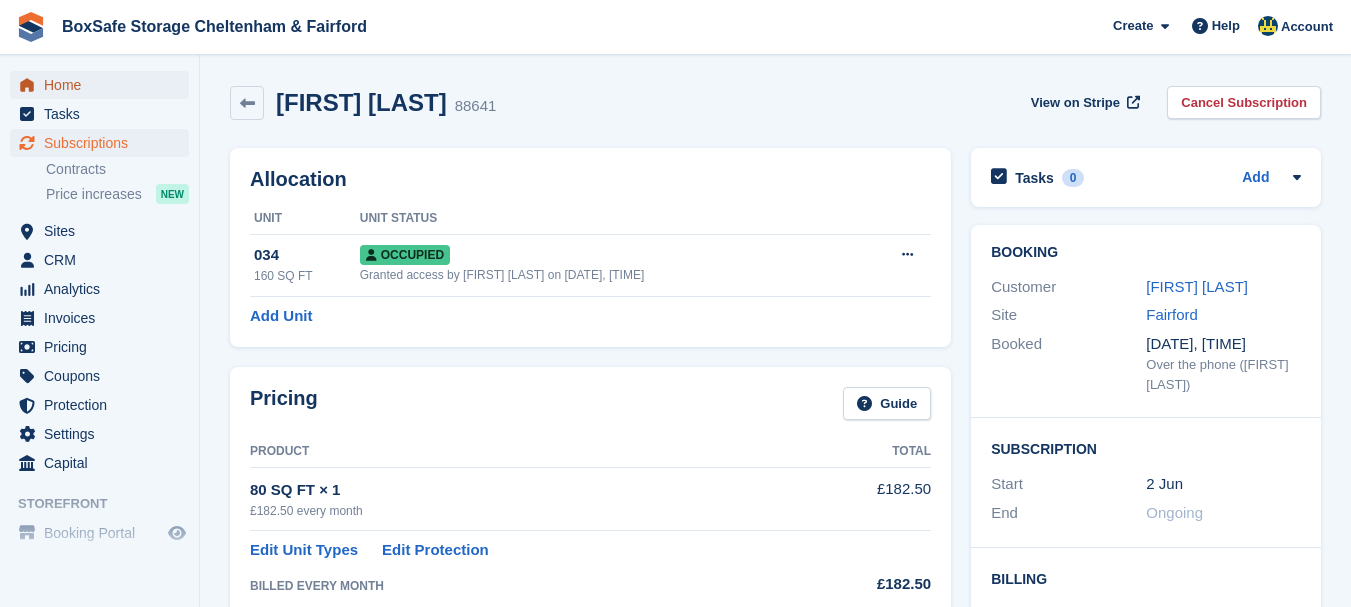 click on "Home" at bounding box center [104, 85] 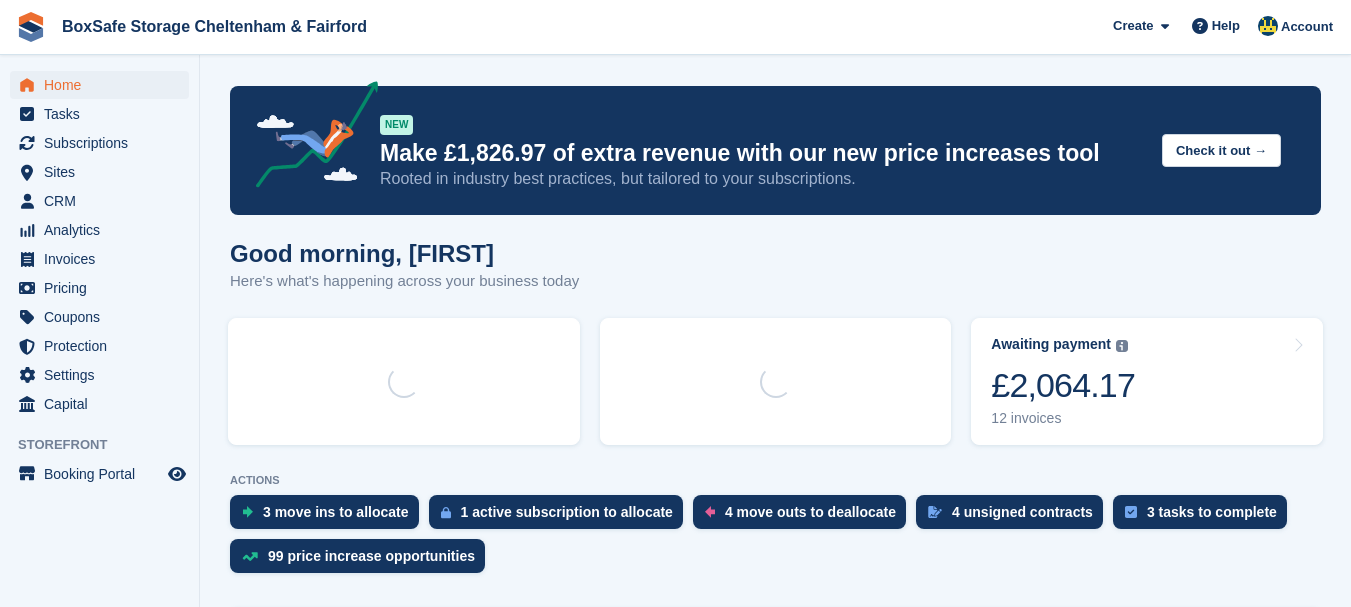 scroll, scrollTop: 0, scrollLeft: 0, axis: both 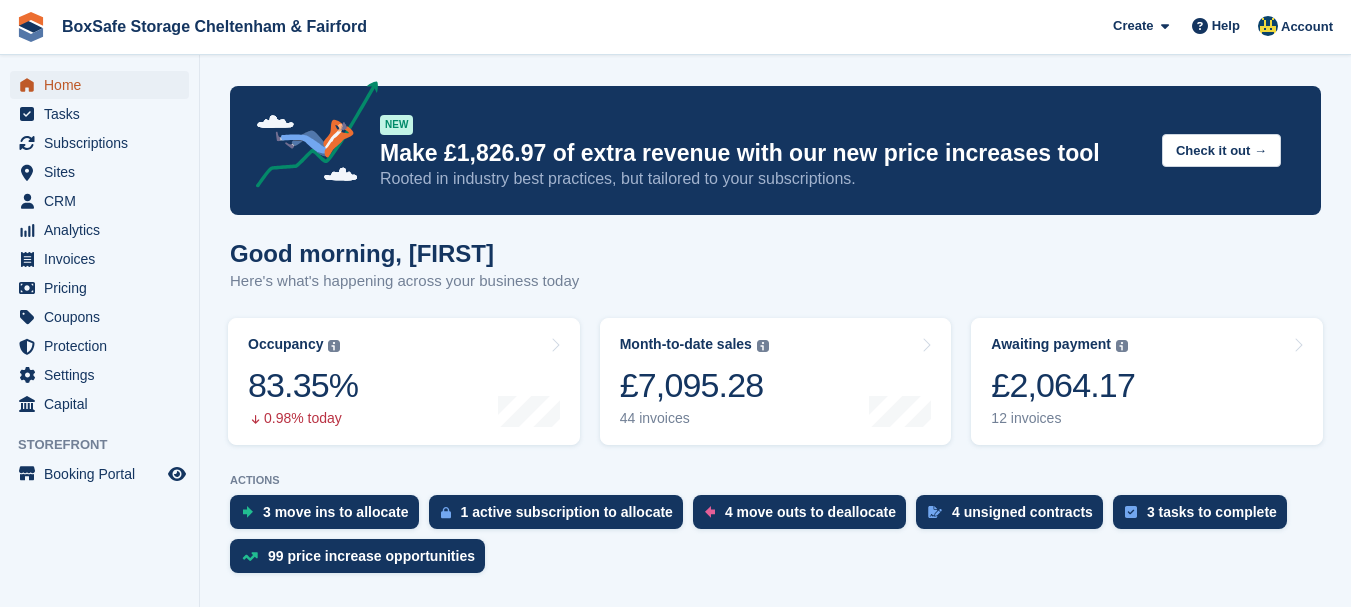 click on "Home" at bounding box center [104, 85] 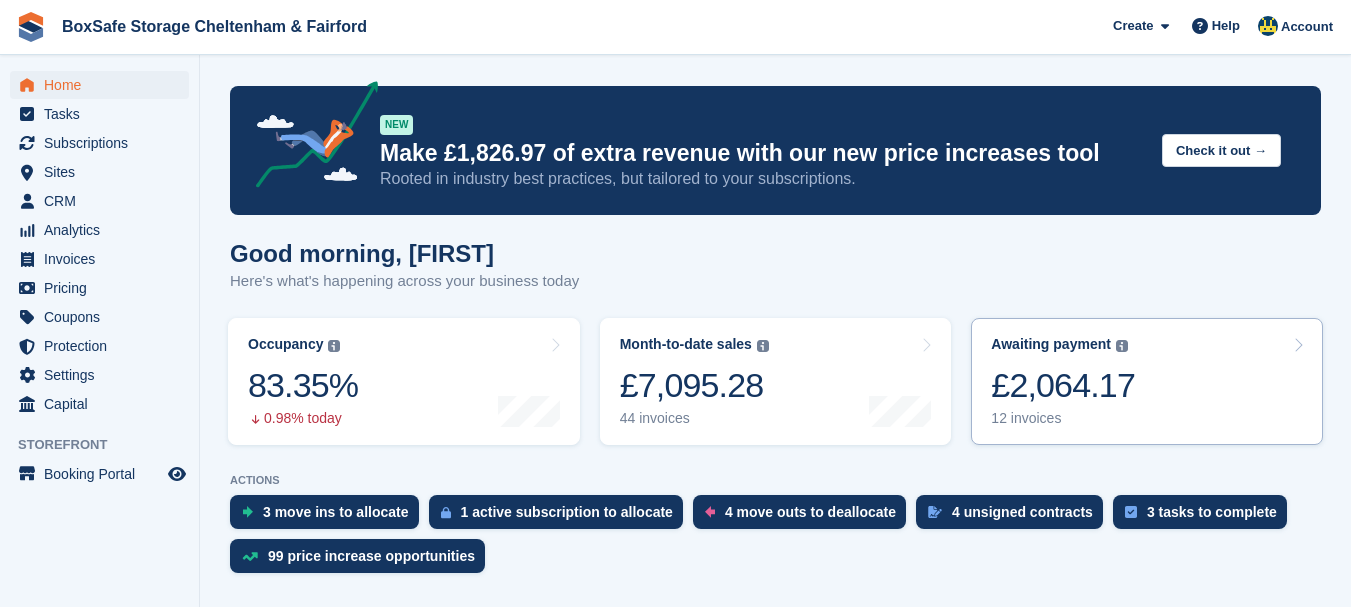 click on "£2,064.17" at bounding box center [1063, 385] 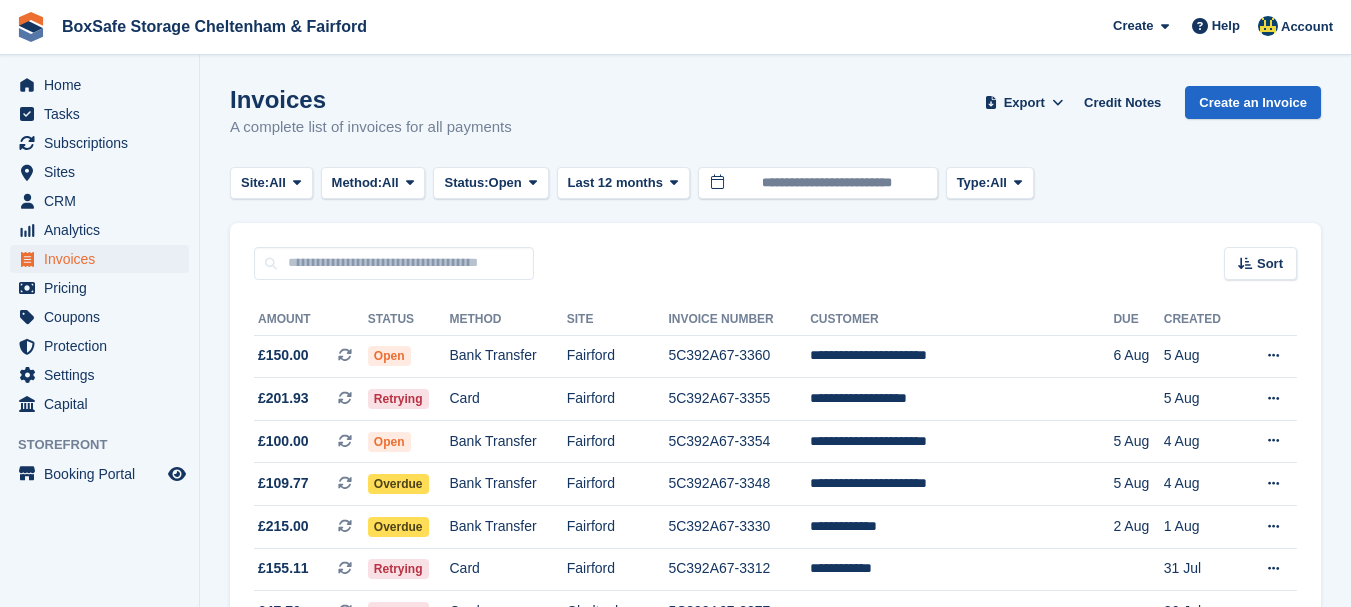 scroll, scrollTop: 0, scrollLeft: 0, axis: both 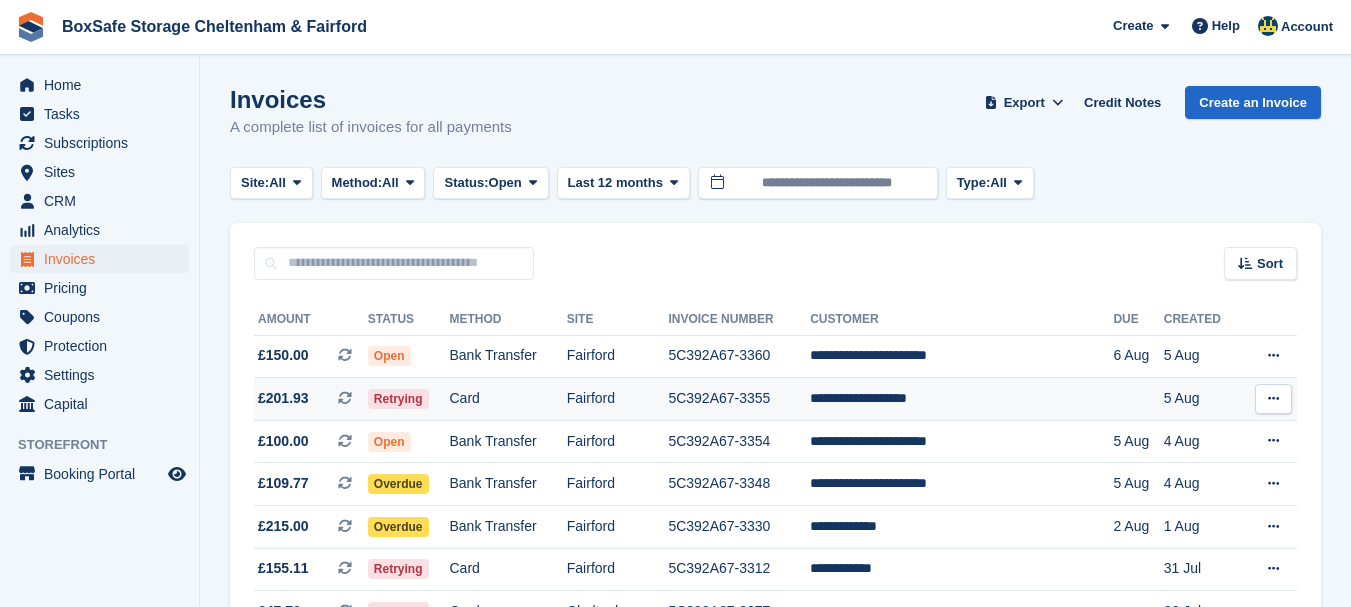click on "**********" at bounding box center [961, 399] 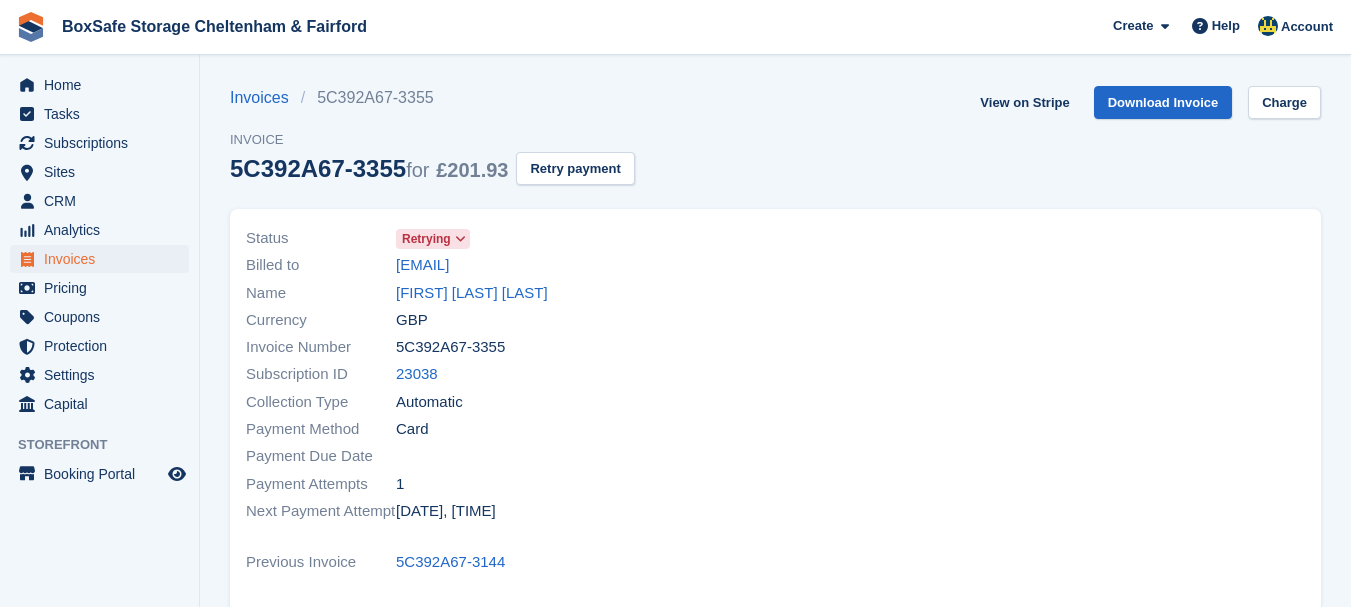 scroll, scrollTop: 0, scrollLeft: 0, axis: both 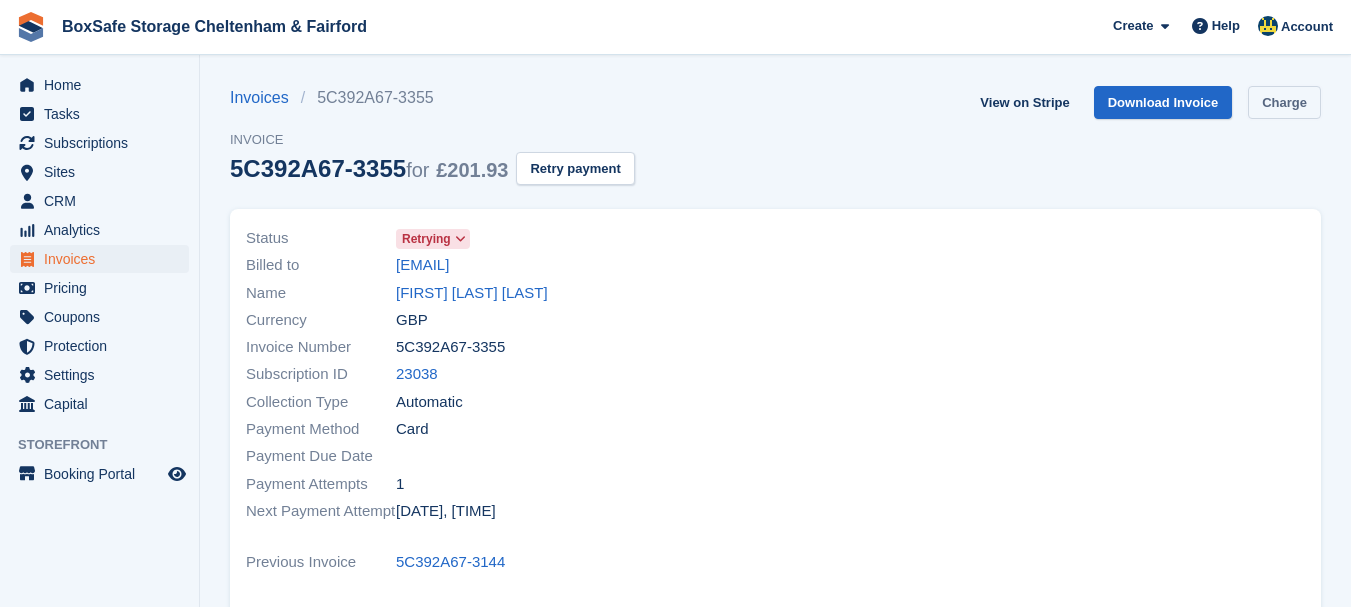 click on "Charge" at bounding box center (1284, 102) 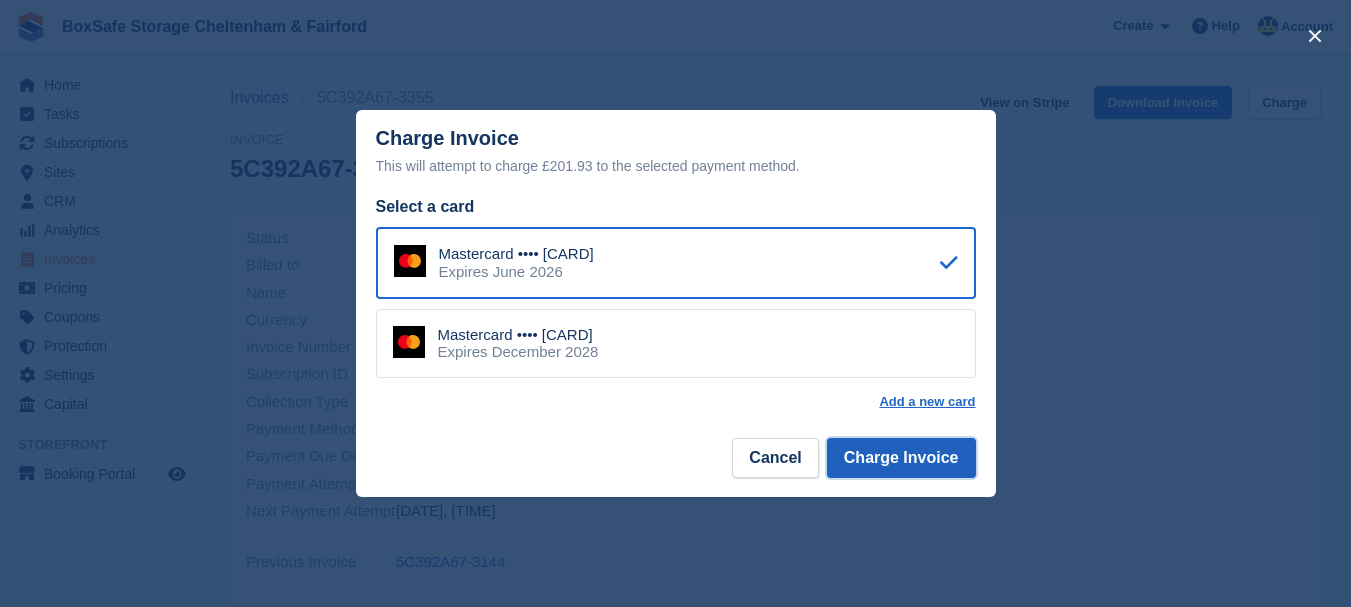 click on "Charge Invoice" at bounding box center [901, 458] 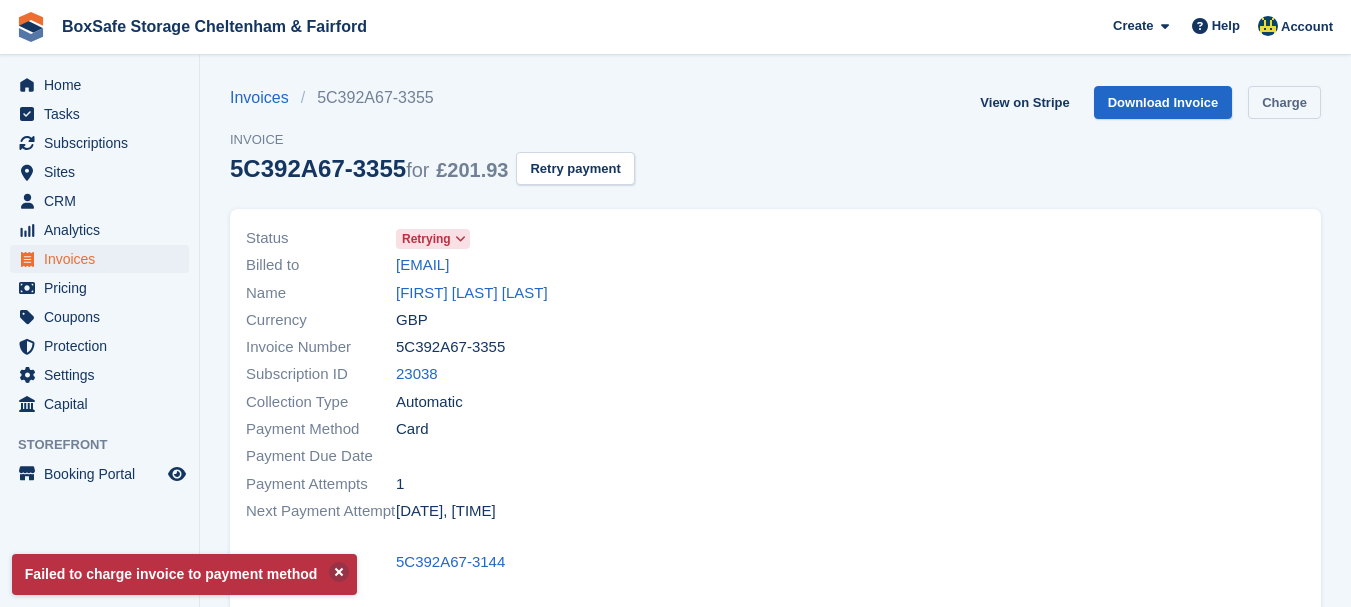 click on "Charge" at bounding box center (1284, 102) 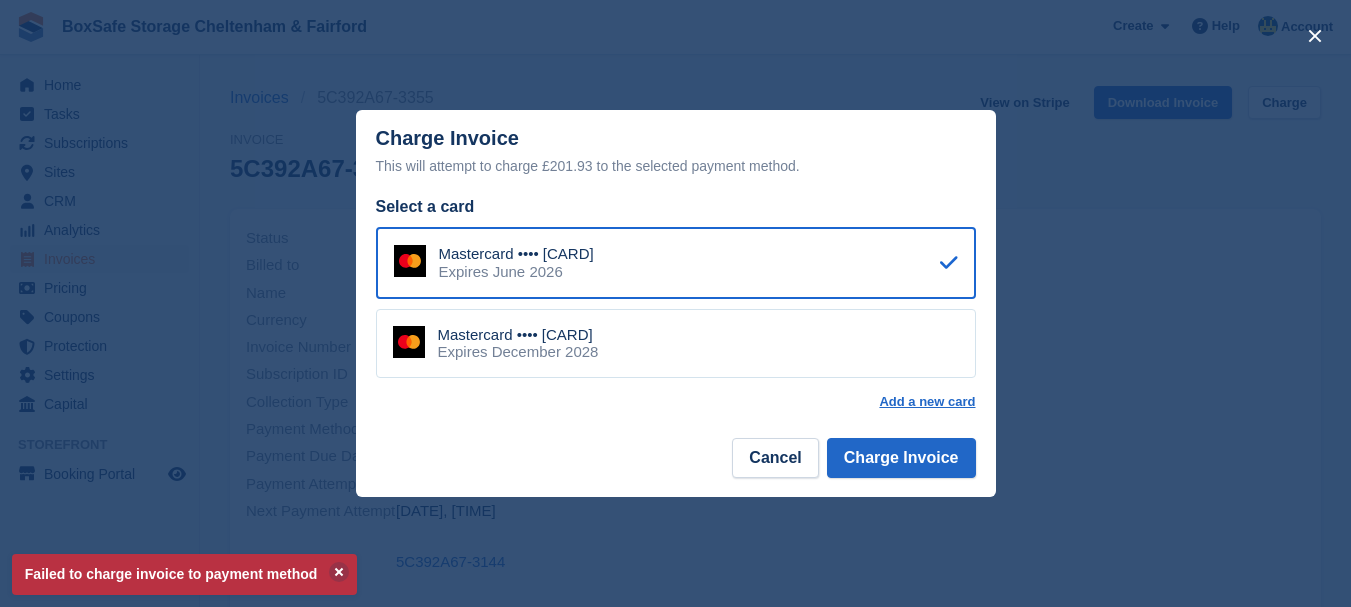click on "Mastercard •••• [CARD]
Expires [DATE]" at bounding box center (676, 344) 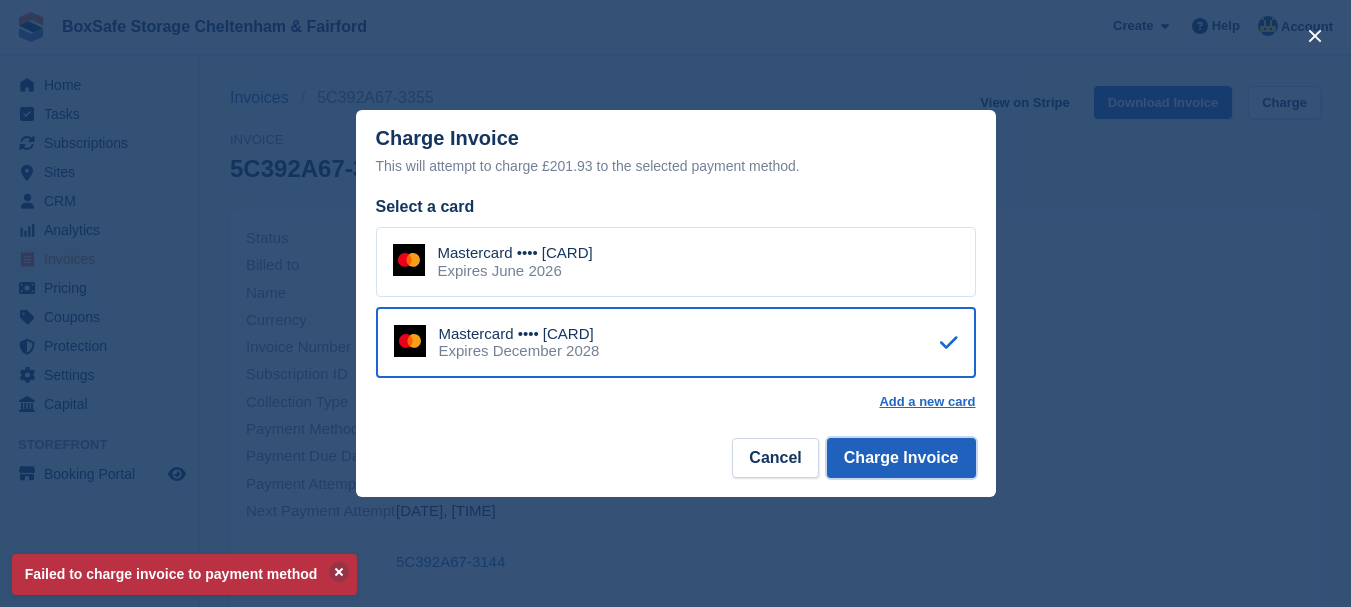 click on "Charge Invoice" at bounding box center (901, 458) 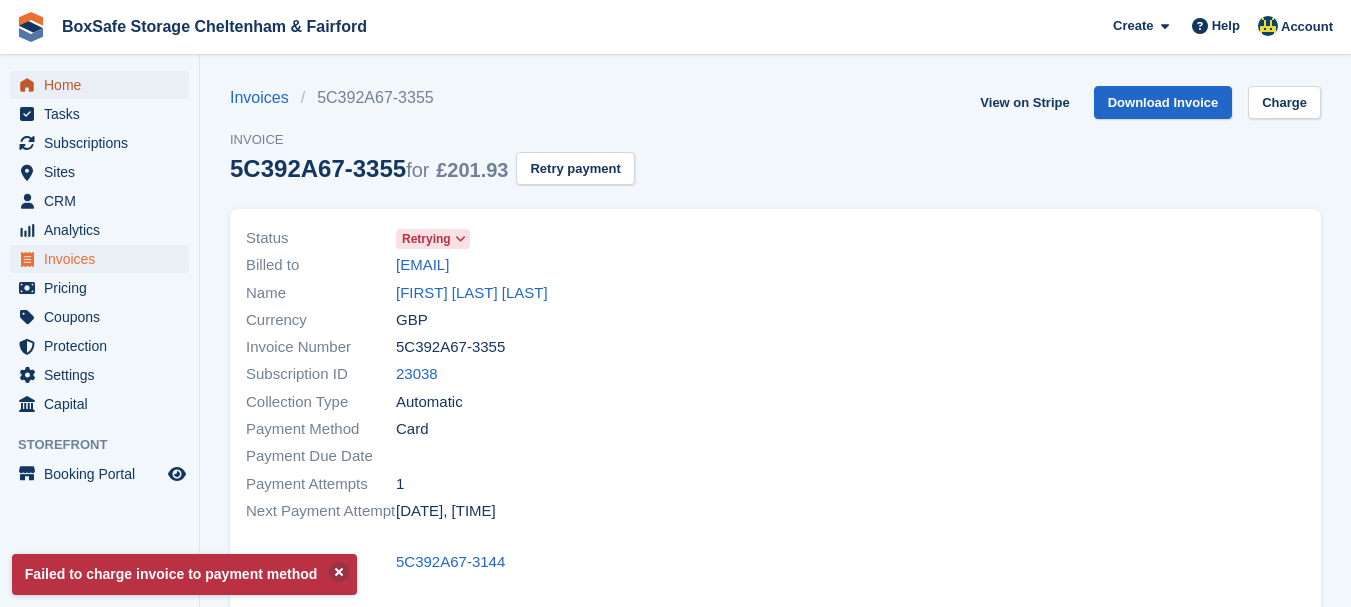 click on "Home" at bounding box center (104, 85) 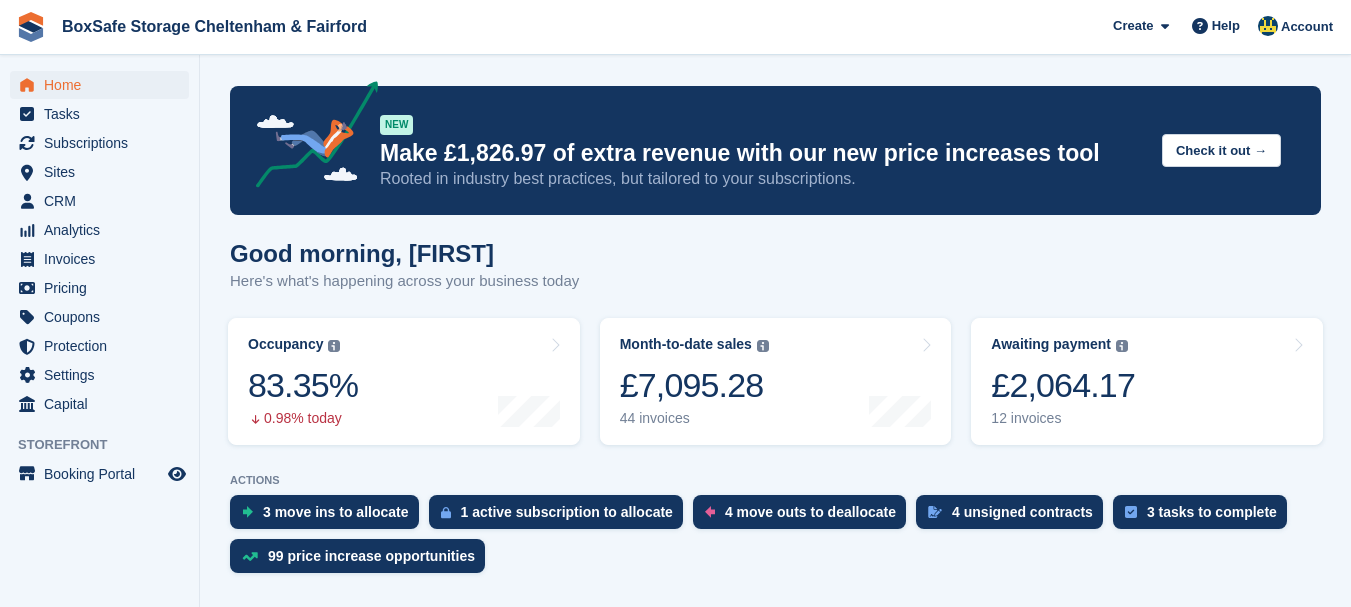 scroll, scrollTop: 0, scrollLeft: 0, axis: both 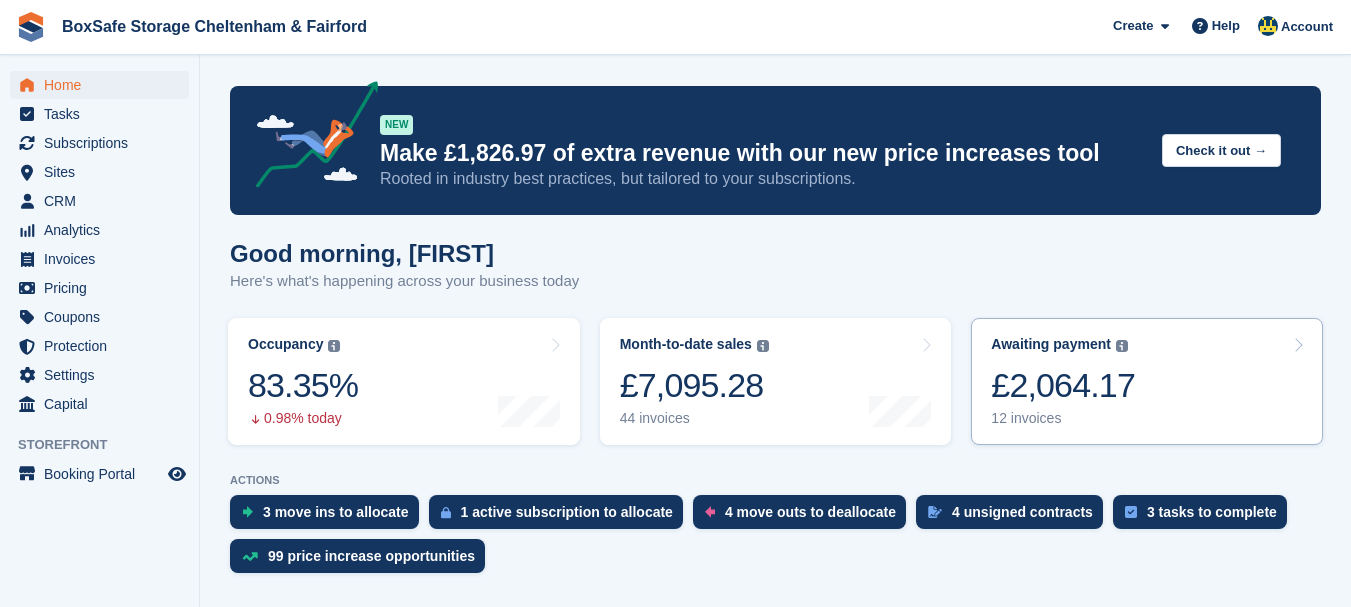 click on "£2,064.17" at bounding box center [1063, 385] 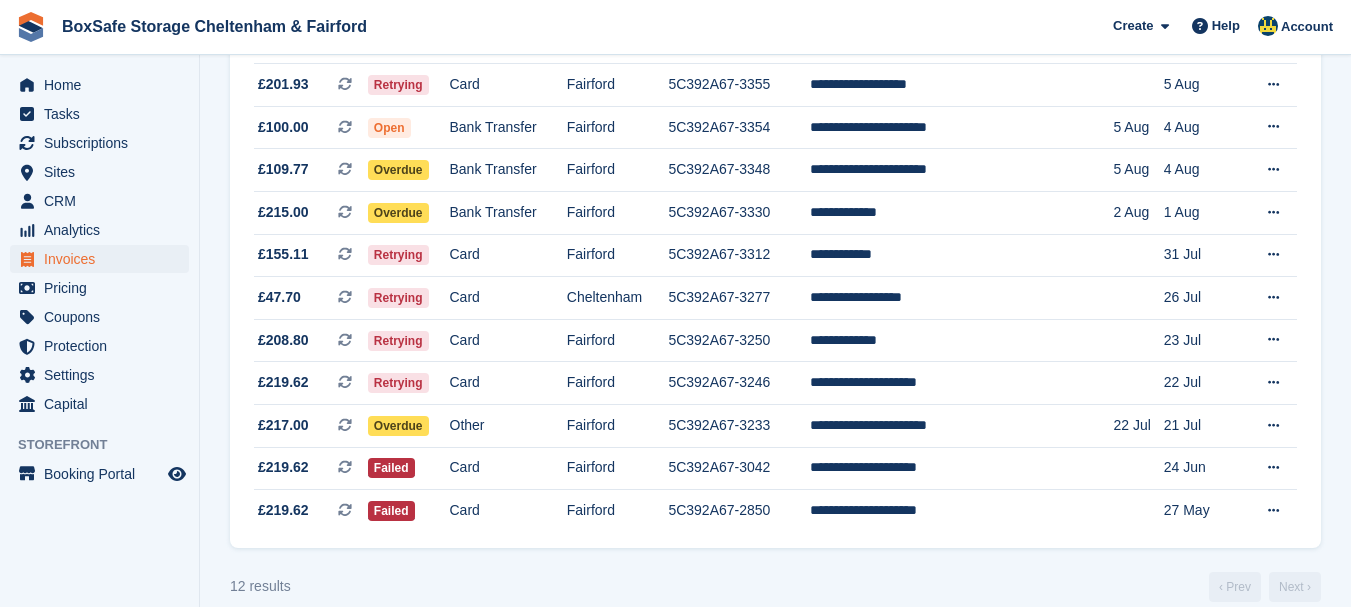 scroll, scrollTop: 339, scrollLeft: 0, axis: vertical 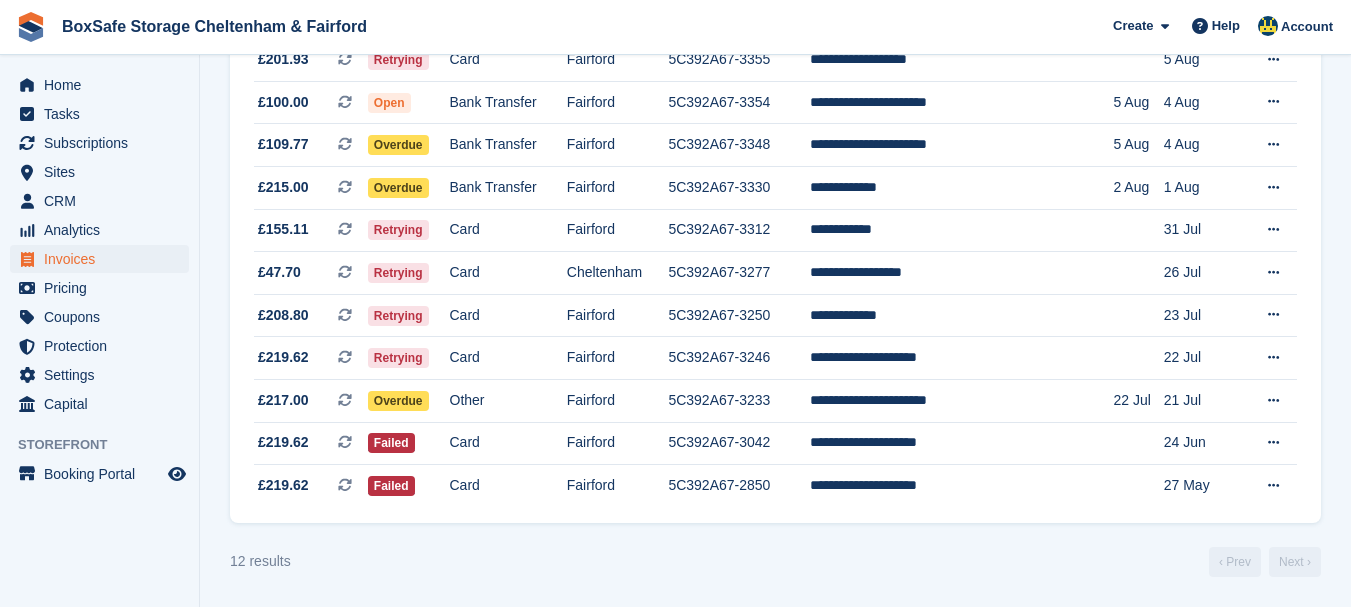 click on "BoxSafe Storage Cheltenham & Fairford
Create
Subscription
Invoice
Contact
Deal
Discount
Page
Help
Chat Support
Submit a support request
Help Center
Get answers to Stora questions" at bounding box center [675, -36] 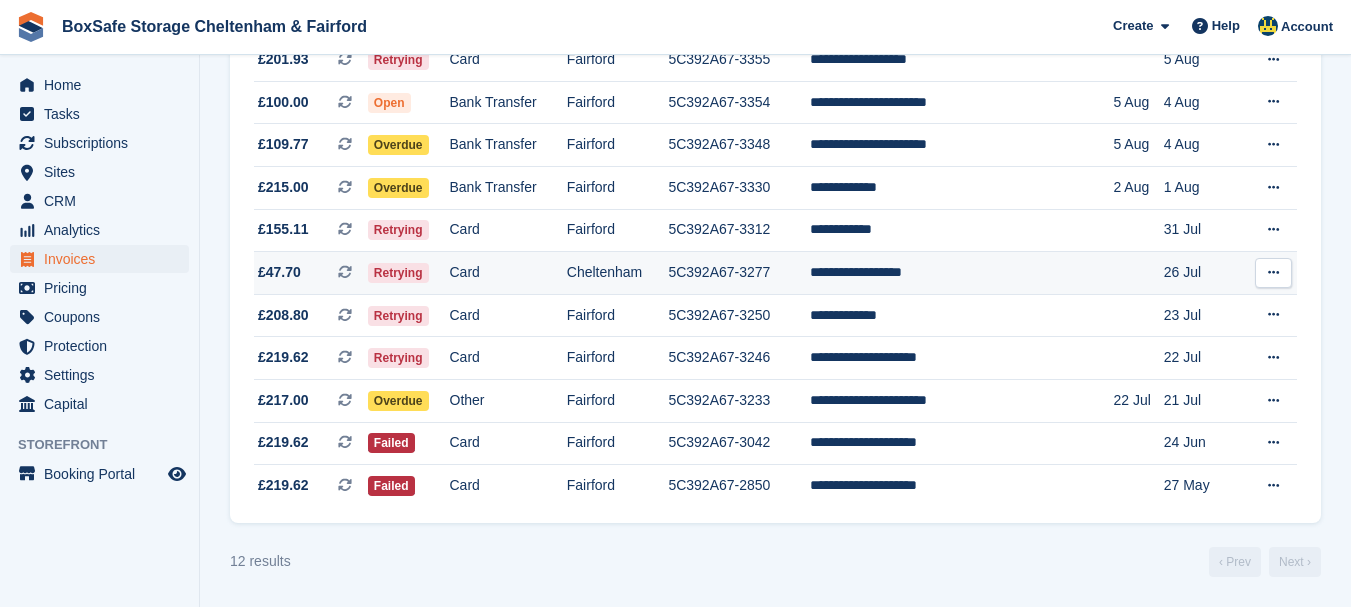click on "**********" at bounding box center (961, 273) 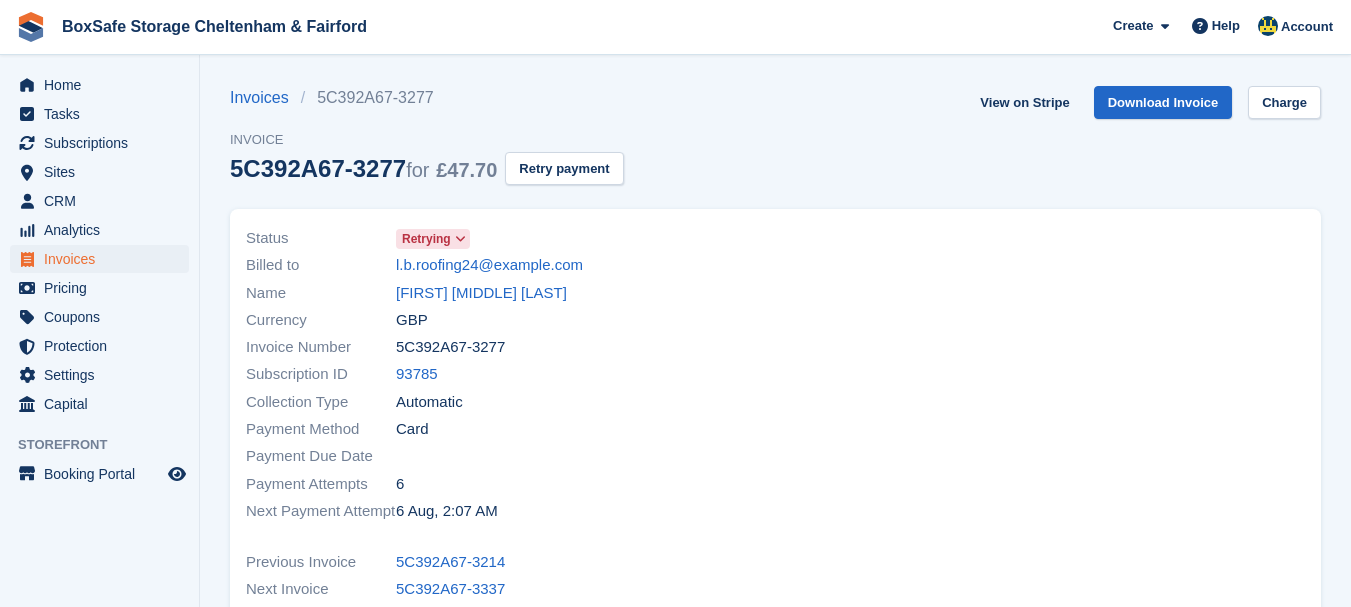 scroll, scrollTop: 0, scrollLeft: 0, axis: both 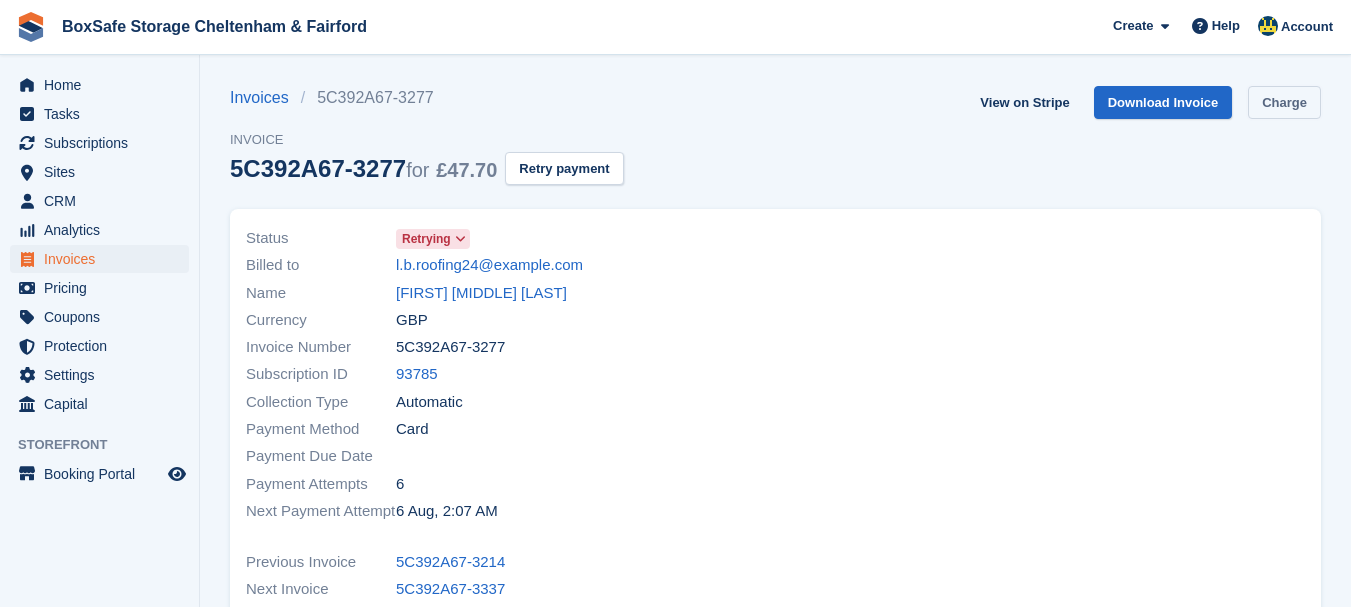 click on "Charge" at bounding box center (1284, 102) 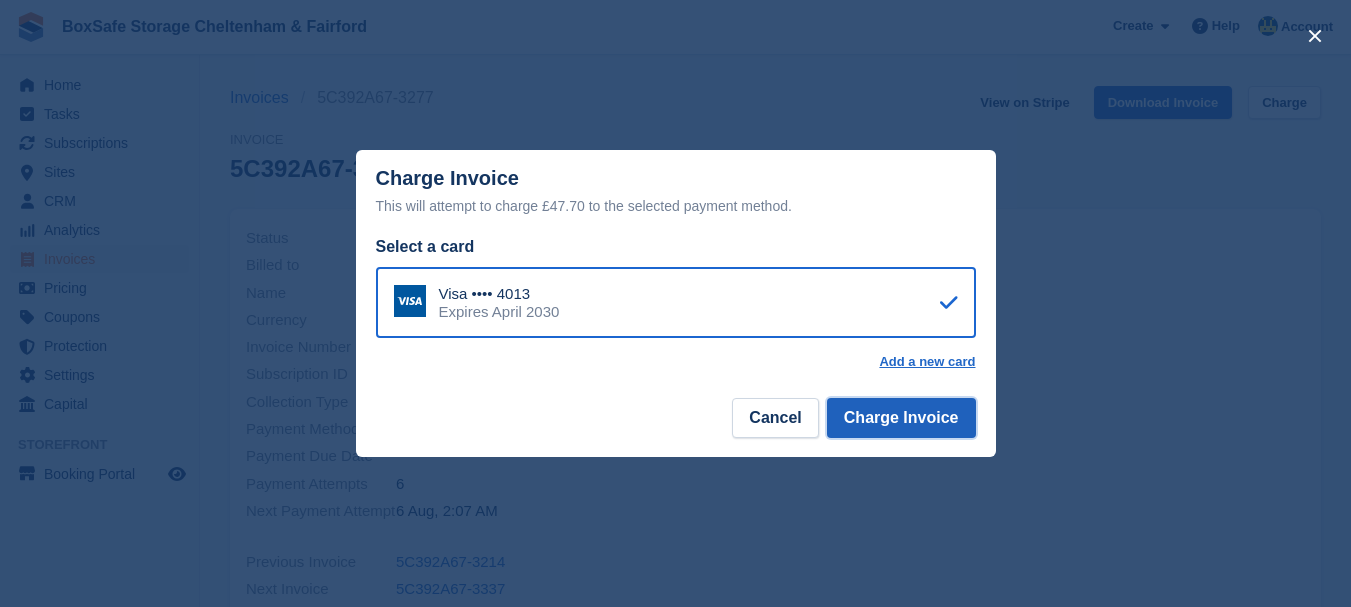 click on "Charge Invoice" at bounding box center (901, 418) 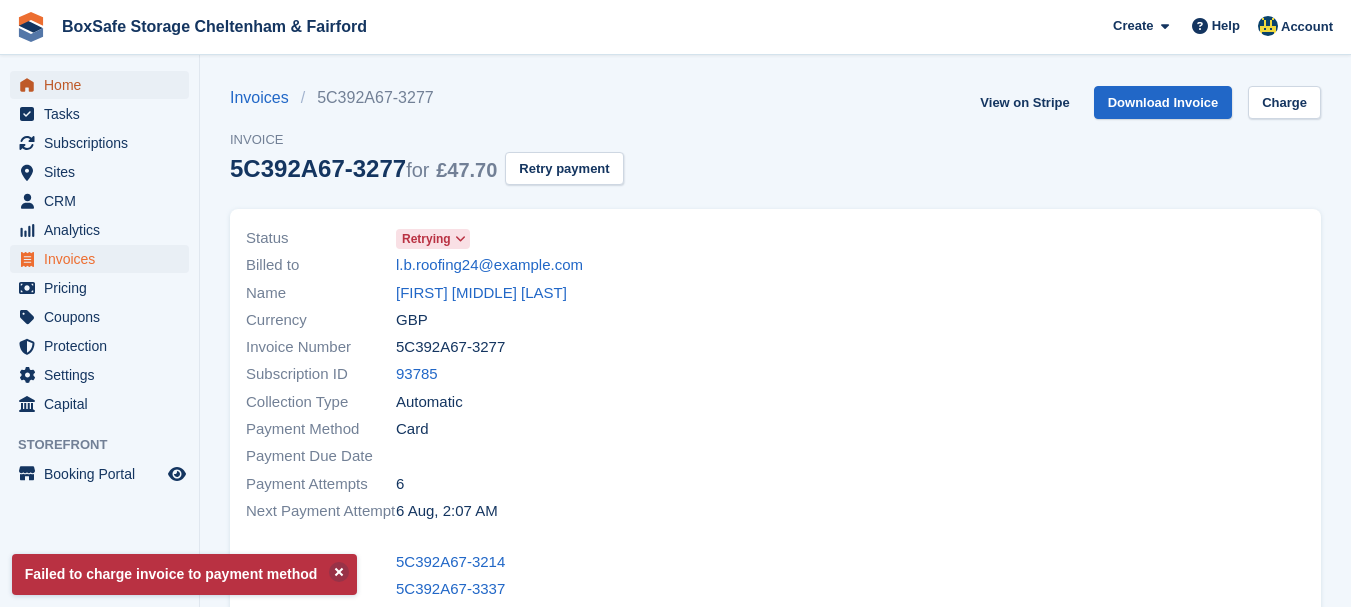 click on "Home" at bounding box center (104, 85) 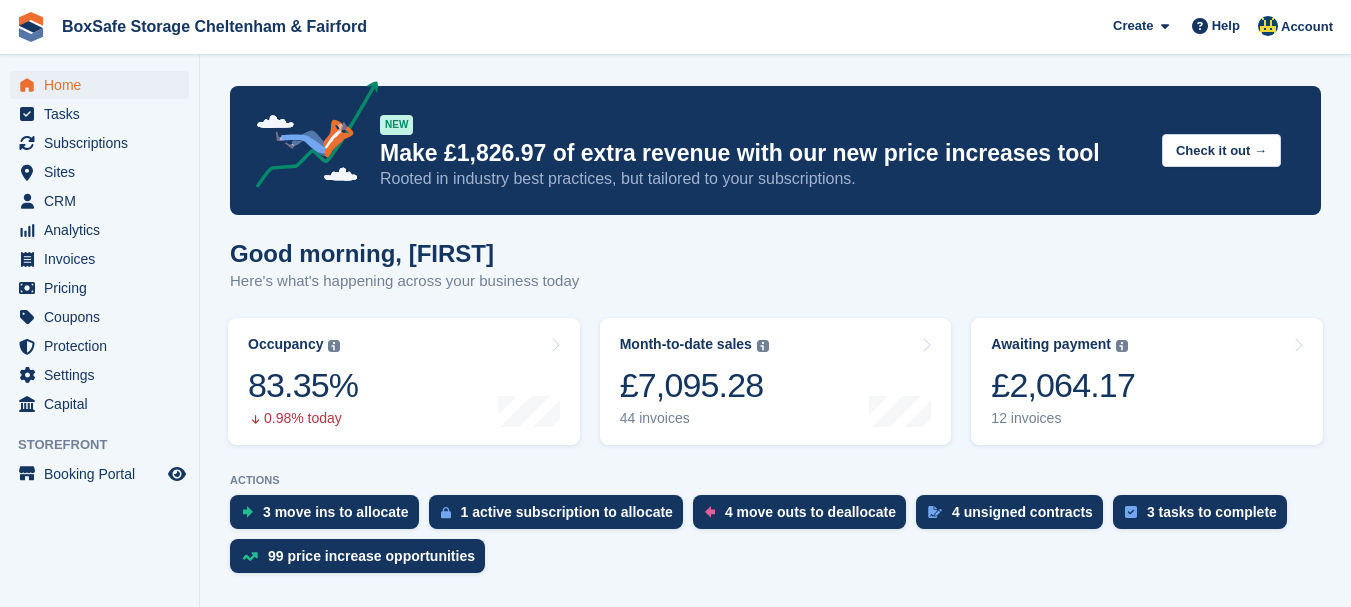 scroll, scrollTop: 0, scrollLeft: 0, axis: both 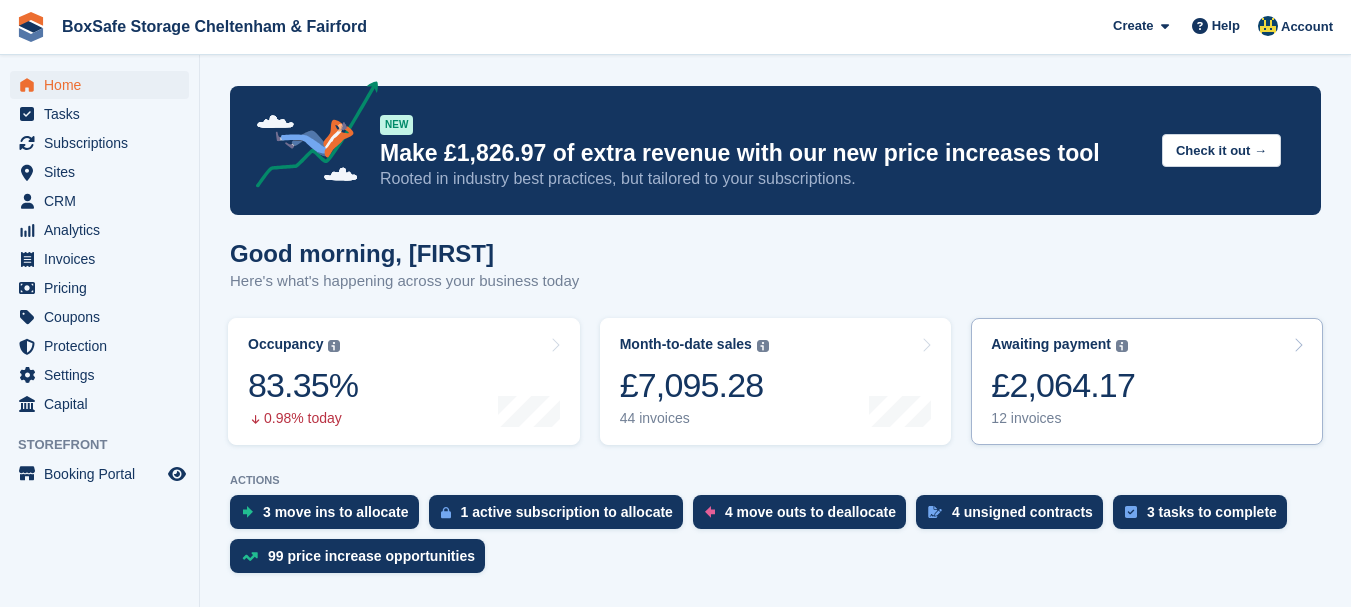 click on "Awaiting payment
The total outstanding balance on all open invoices.
£2,064.17
12 invoices" at bounding box center (1063, 381) 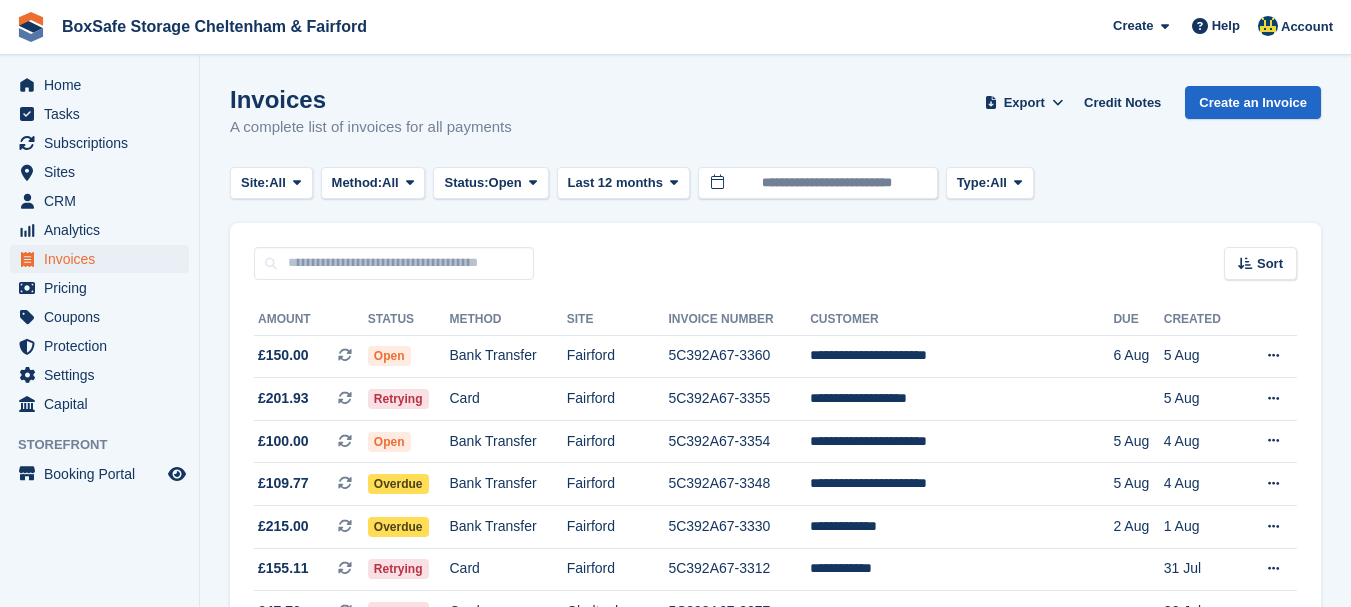 scroll, scrollTop: 0, scrollLeft: 0, axis: both 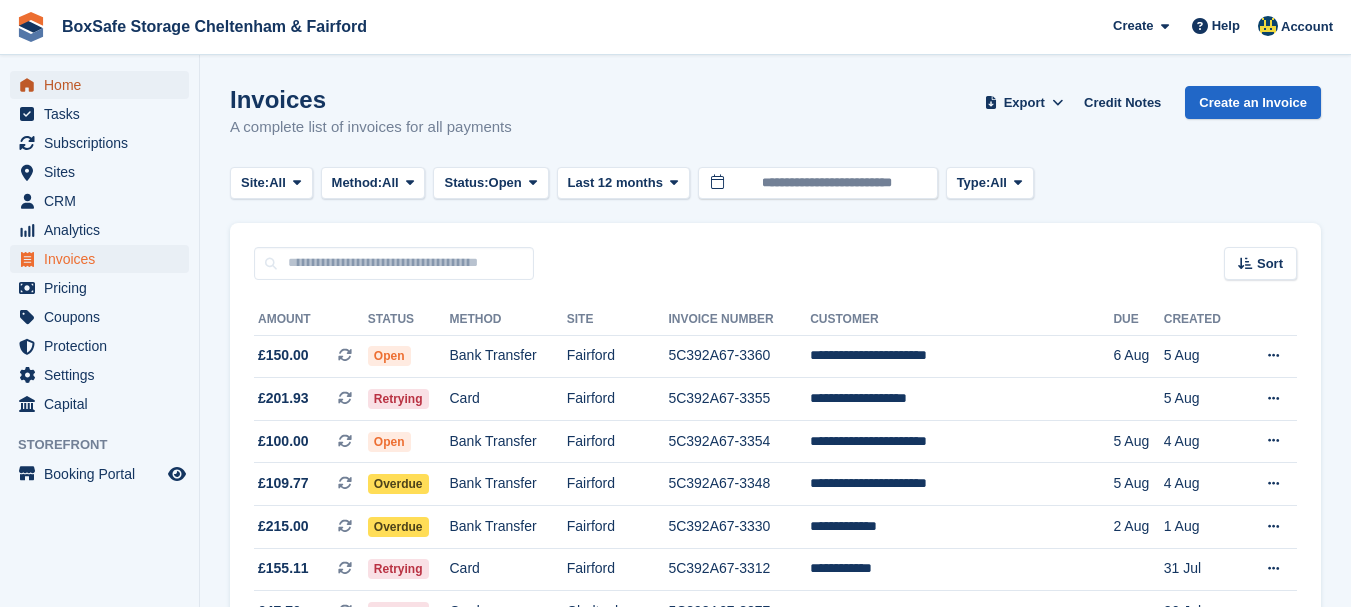 click on "Home" at bounding box center [104, 85] 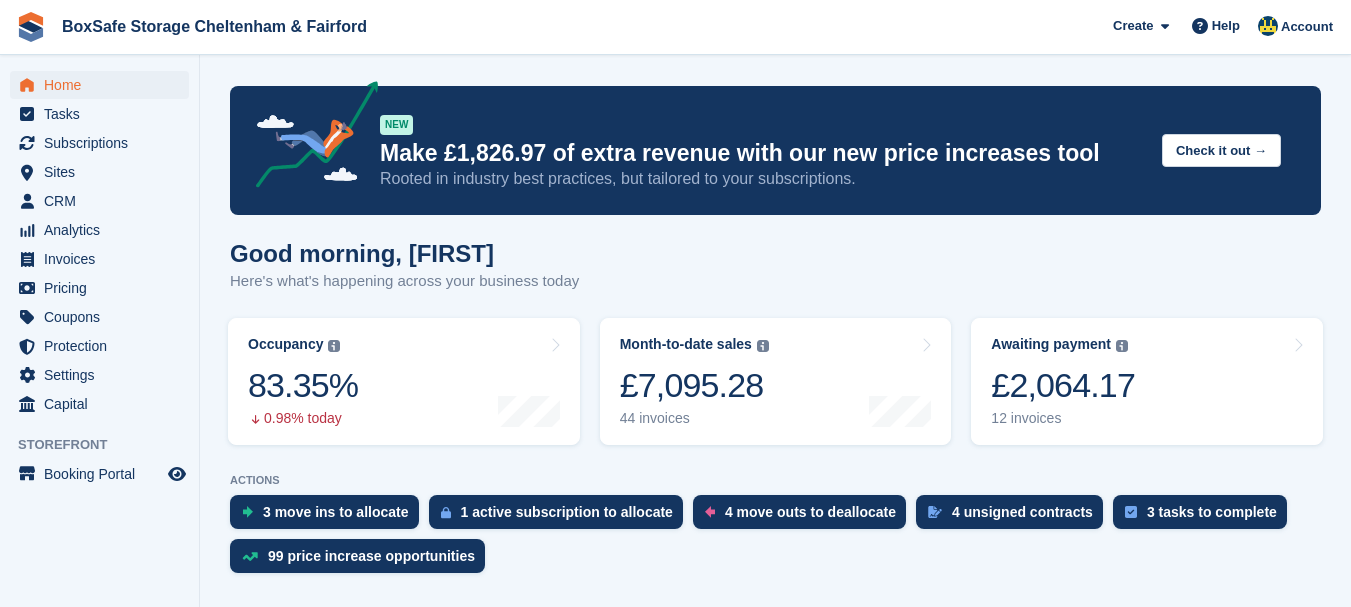 click on "BoxSafe Storage Cheltenham & Fairford
Create
Subscription
Invoice
Contact
Deal
Discount
Page
Help
Chat Support
Submit a support request
Help Center
Get answers to Stora questions" at bounding box center [675, 303] 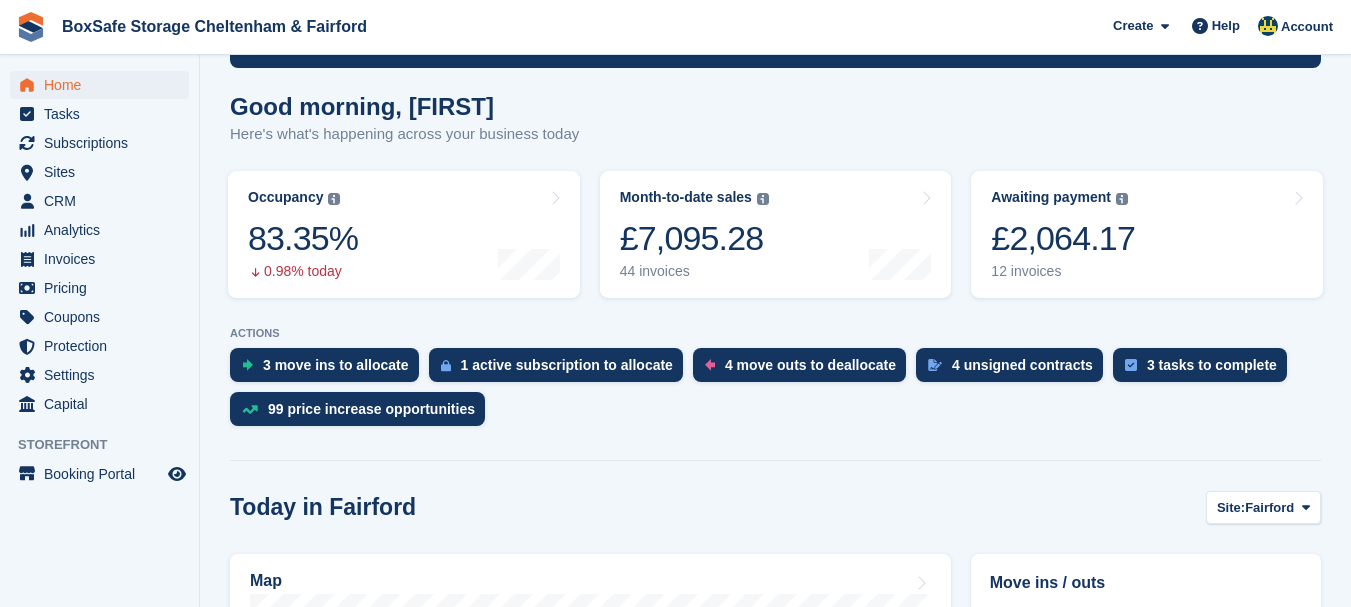 scroll, scrollTop: 304, scrollLeft: 0, axis: vertical 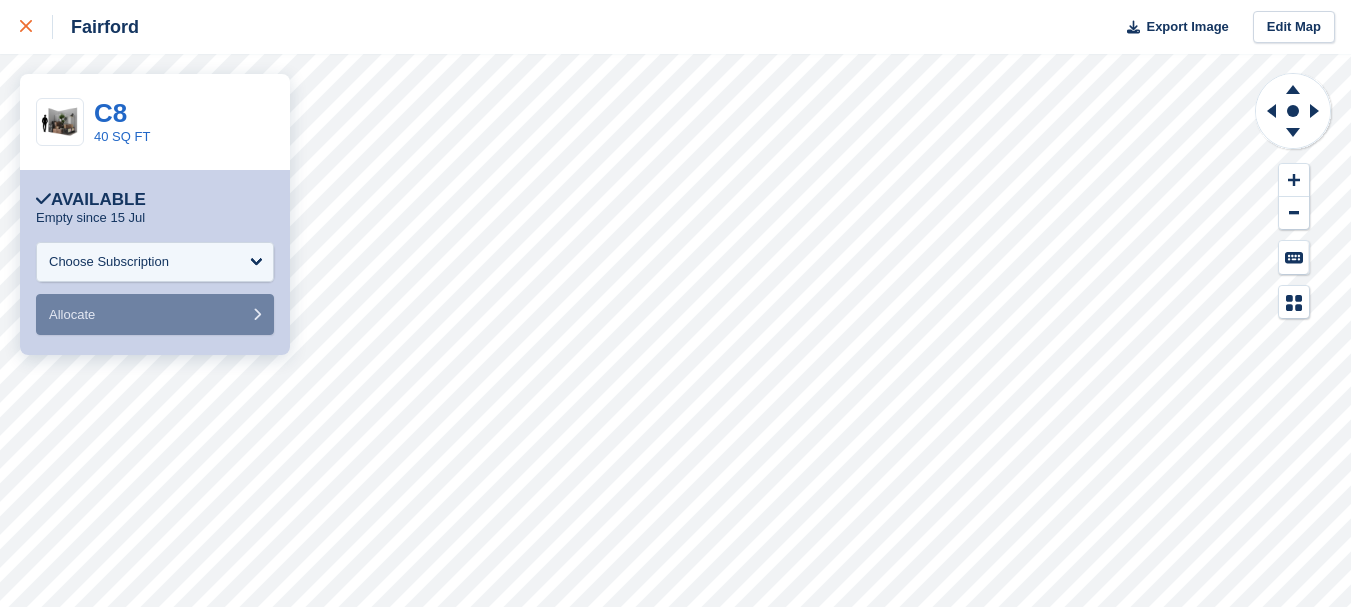 click at bounding box center (26, 27) 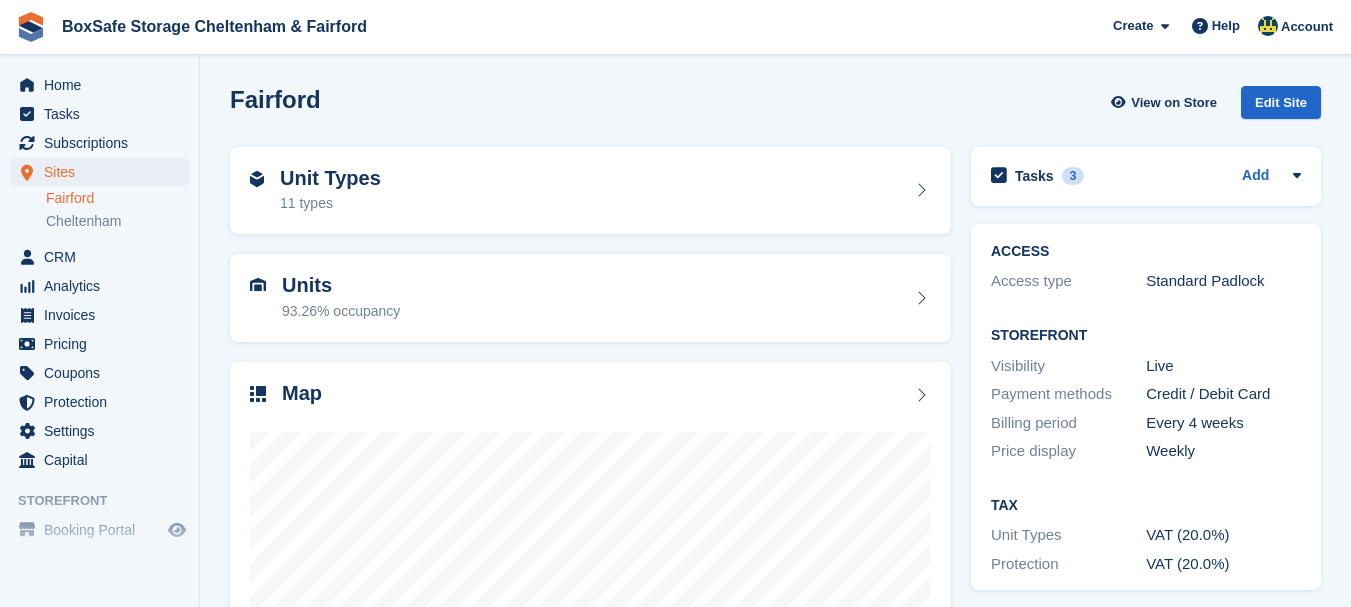 scroll, scrollTop: 0, scrollLeft: 0, axis: both 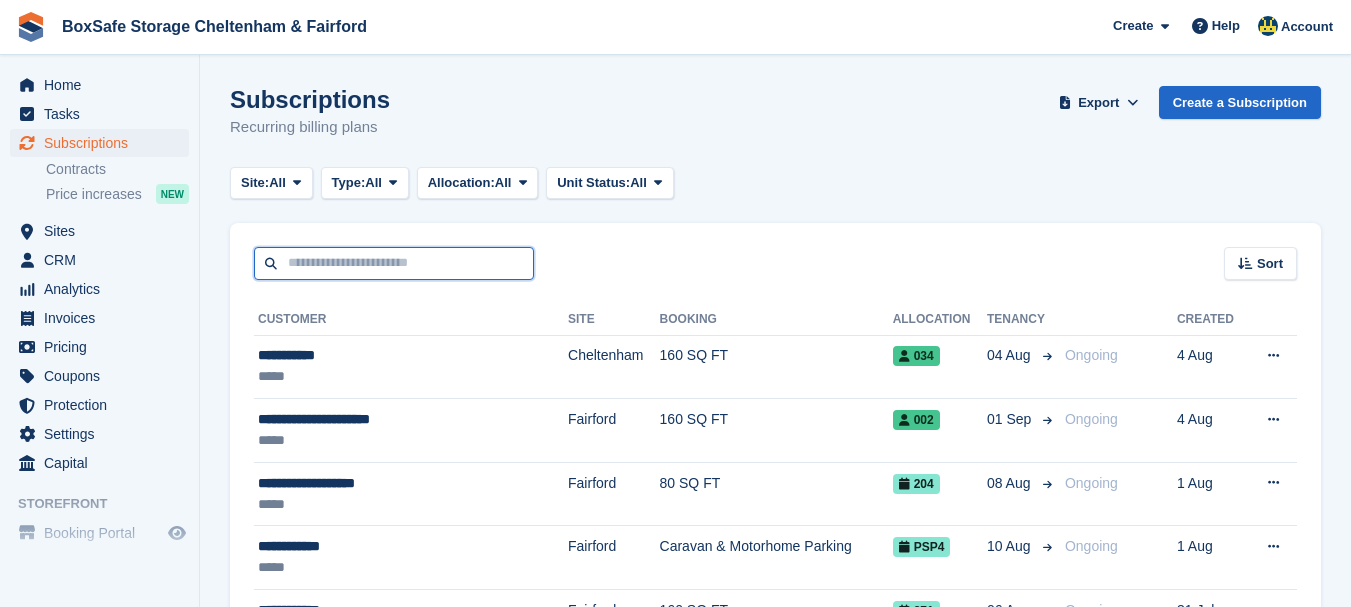 click at bounding box center [394, 263] 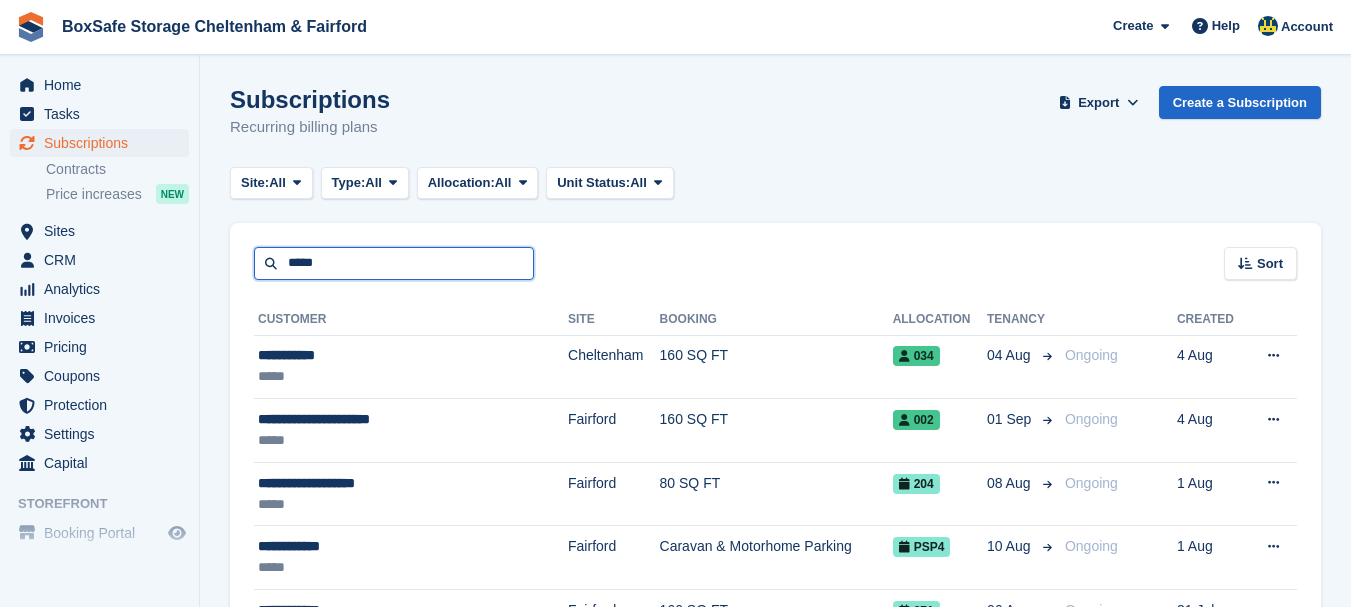 type on "*****" 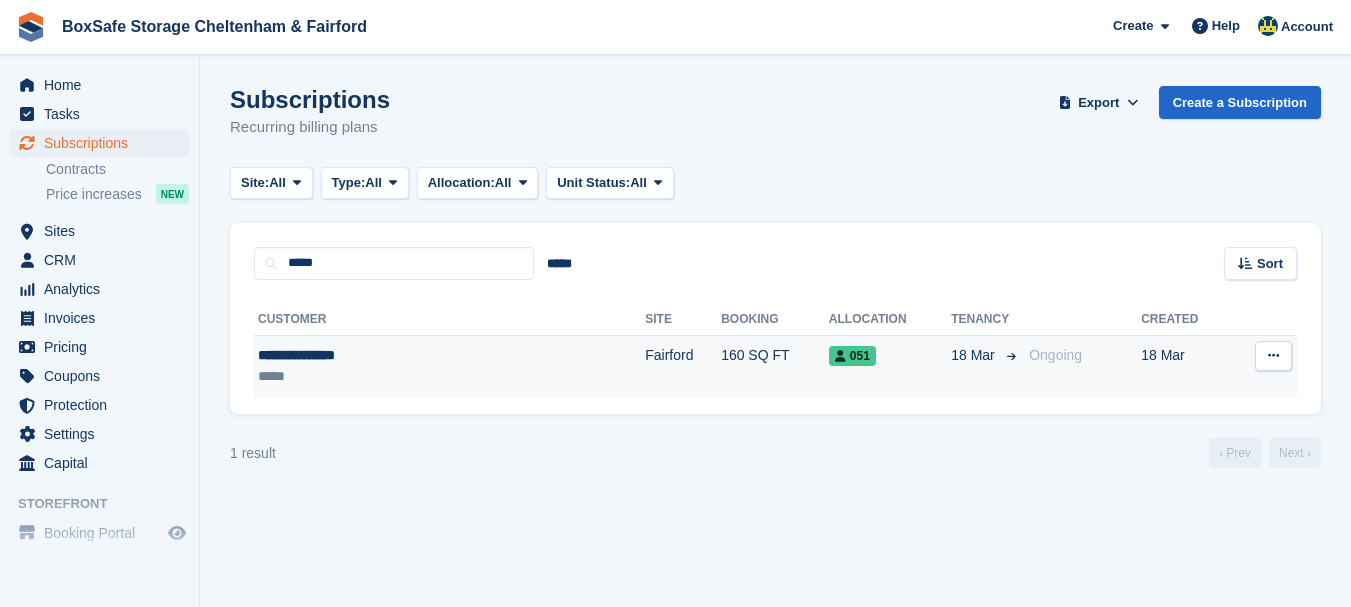 click on "**********" at bounding box center [380, 355] 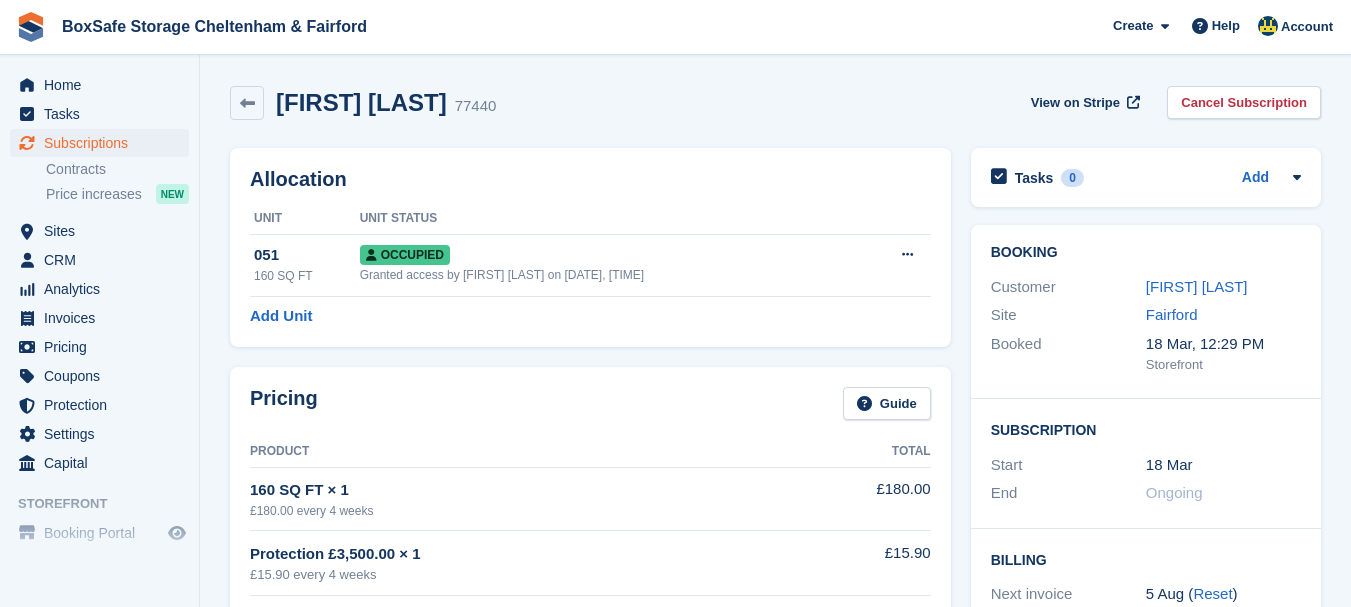 scroll, scrollTop: 0, scrollLeft: 0, axis: both 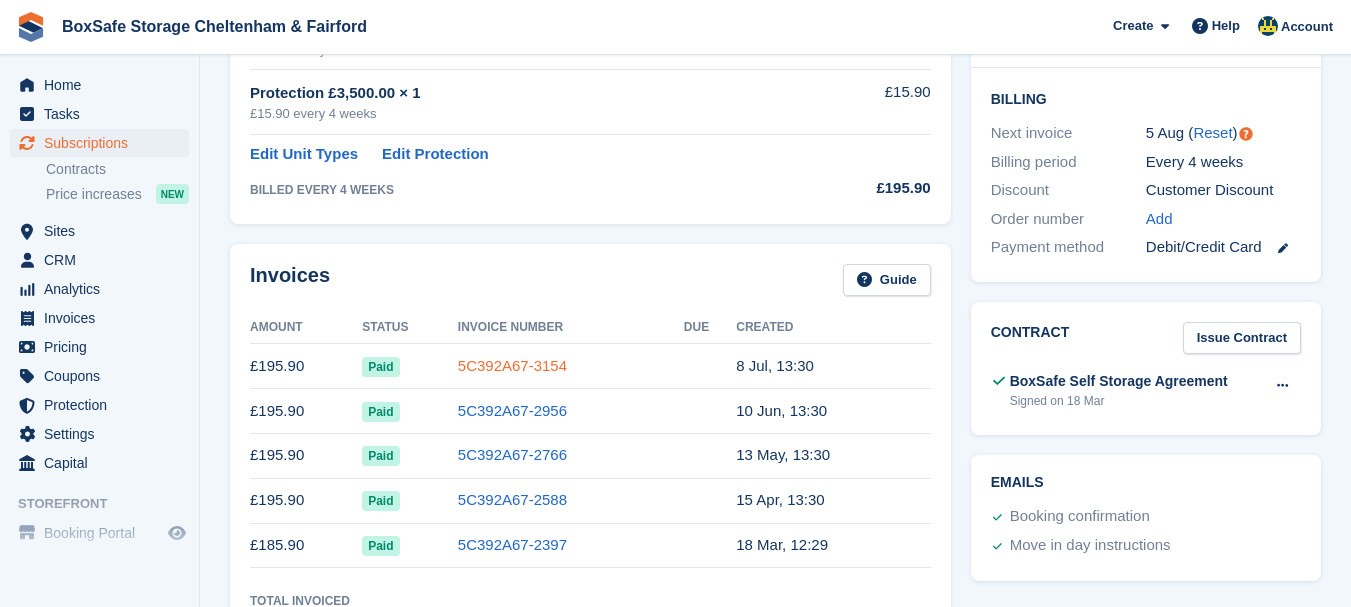 click on "5C392A67-3154" at bounding box center (512, 365) 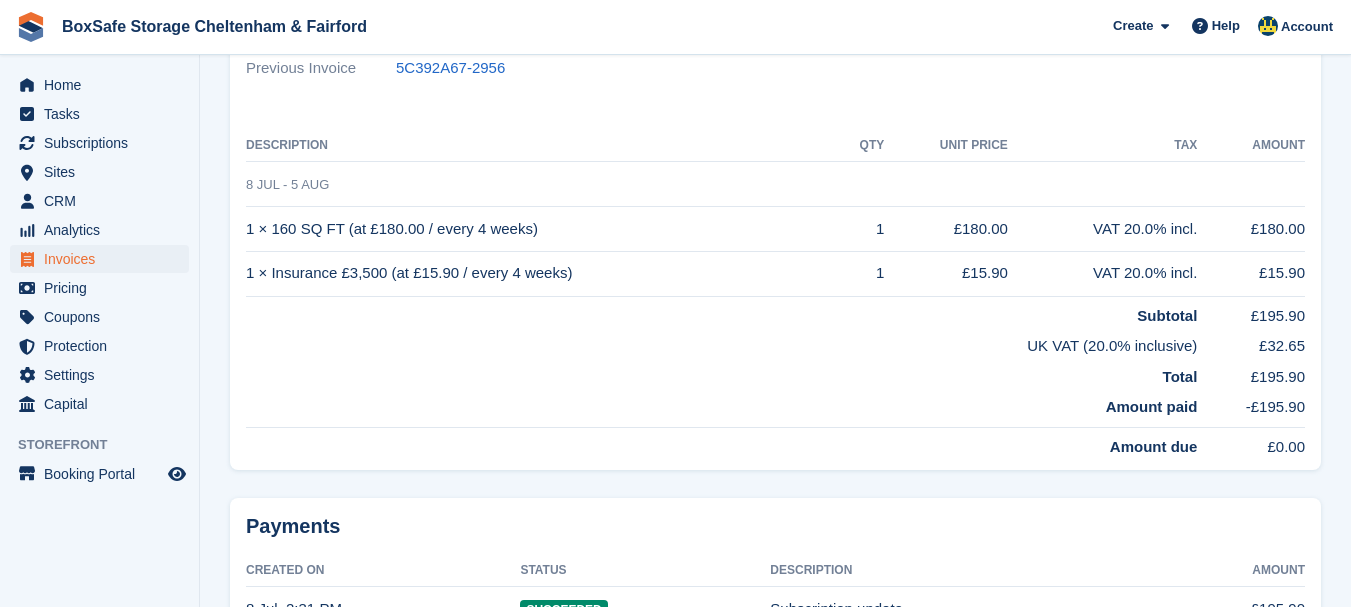 scroll, scrollTop: 0, scrollLeft: 0, axis: both 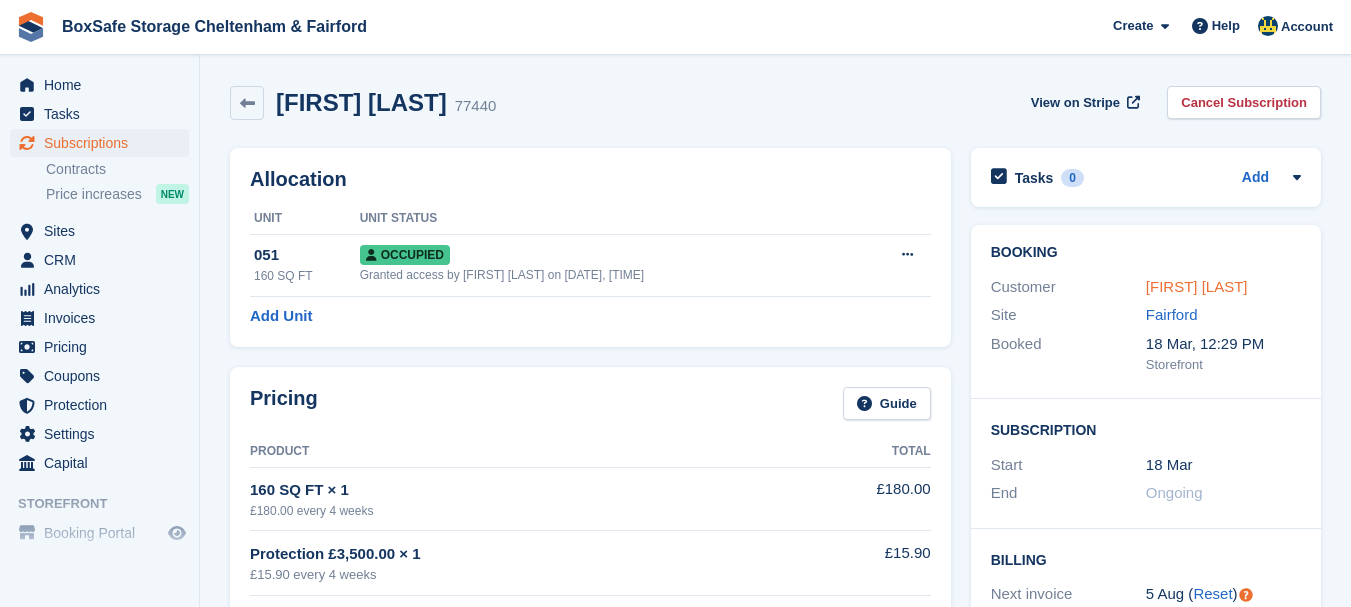 click on "Malcolm Scanlon" at bounding box center [1197, 286] 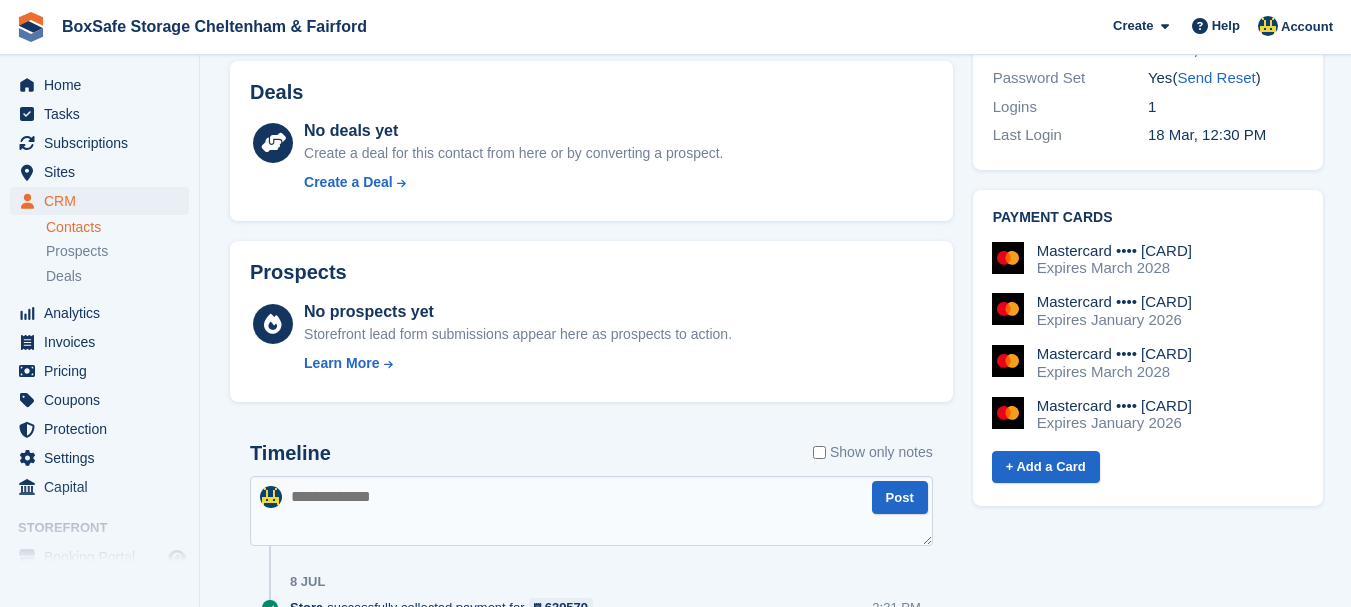 scroll, scrollTop: 721, scrollLeft: 0, axis: vertical 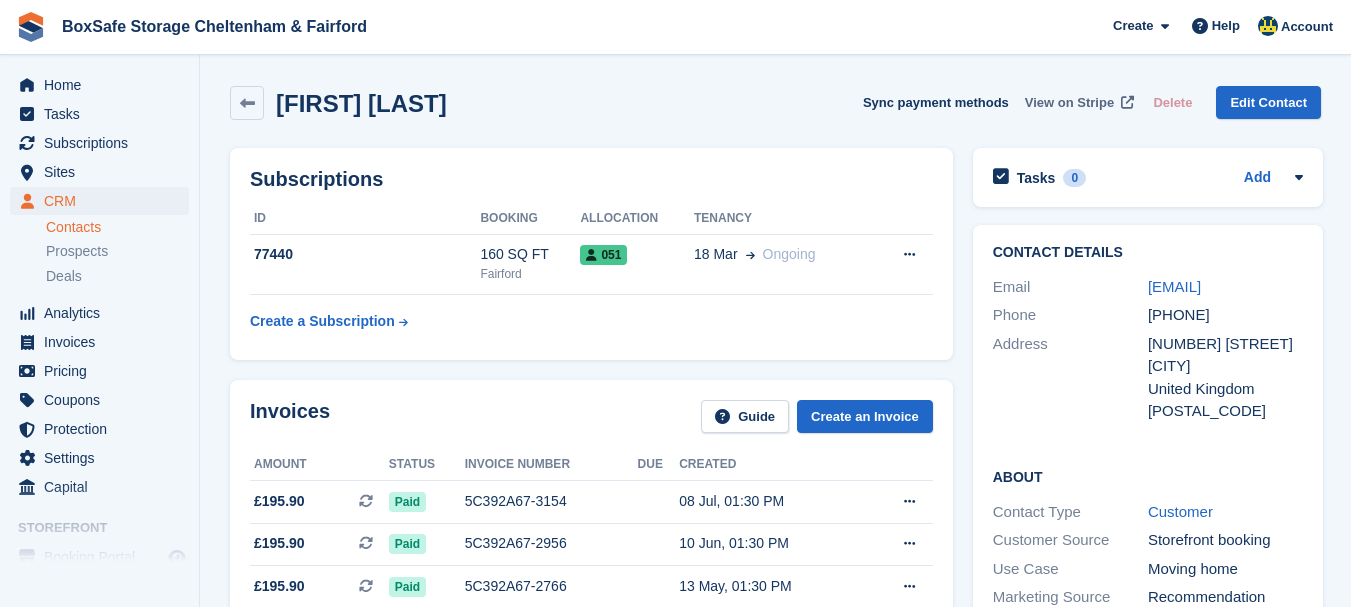 click on "View on Stripe" at bounding box center [1069, 103] 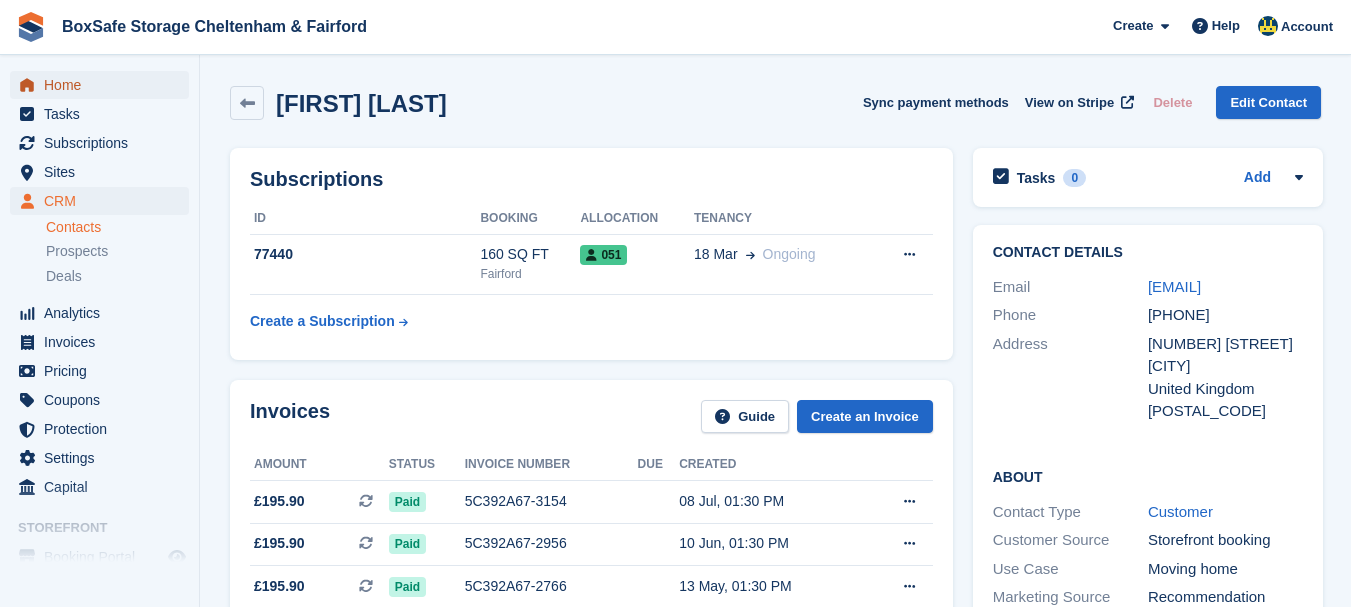 click on "Home" at bounding box center (104, 85) 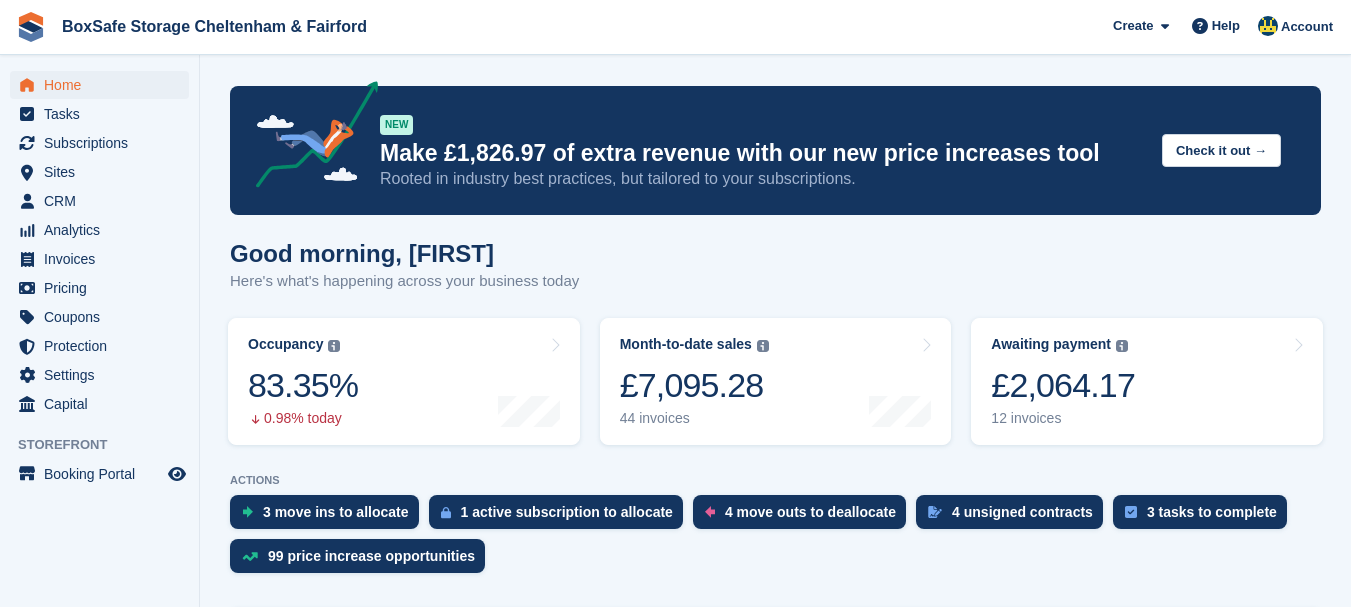 scroll, scrollTop: 0, scrollLeft: 0, axis: both 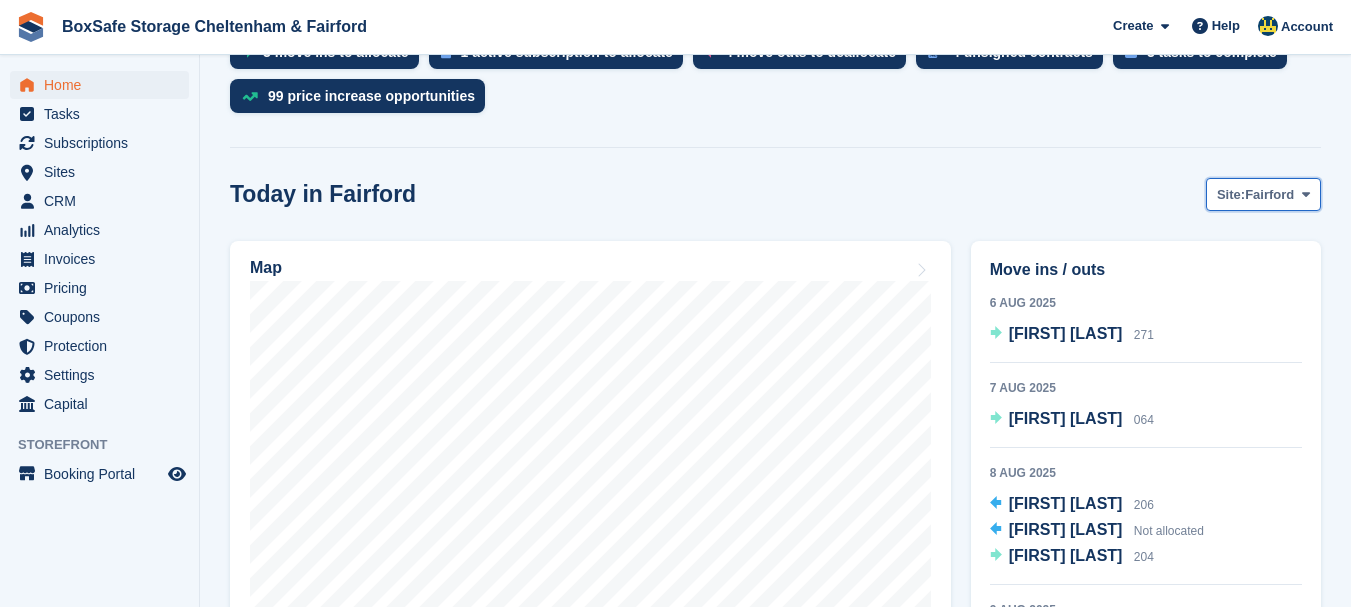 click at bounding box center (1306, 194) 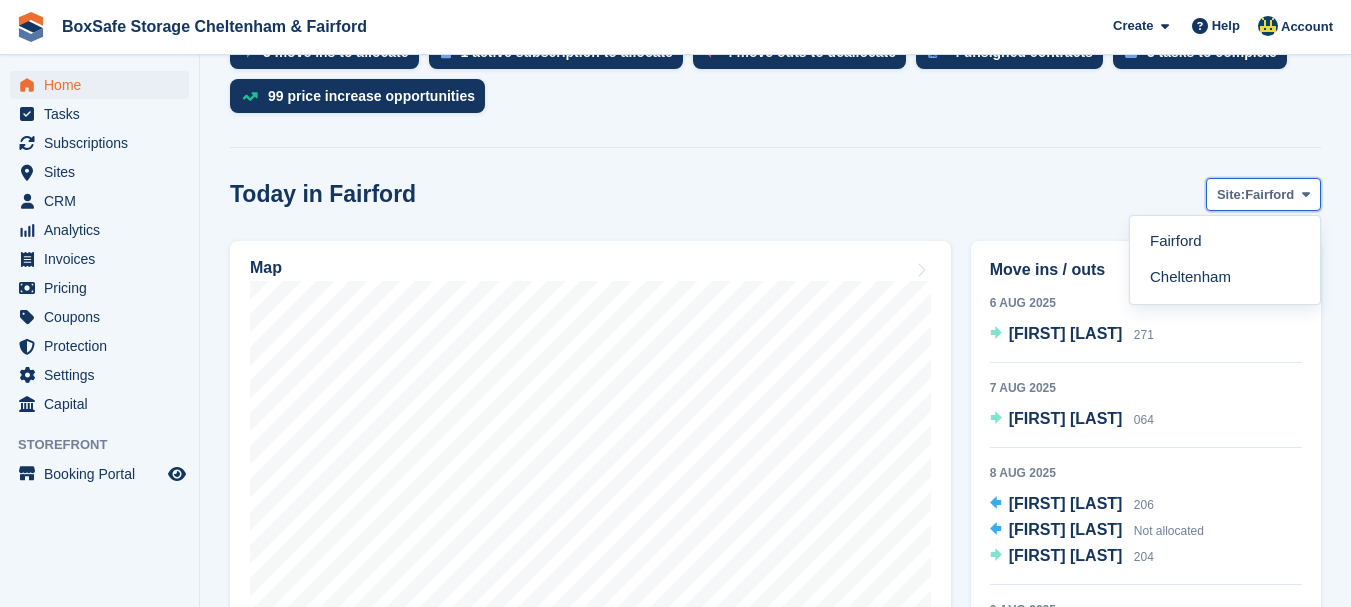 click at bounding box center (1306, 194) 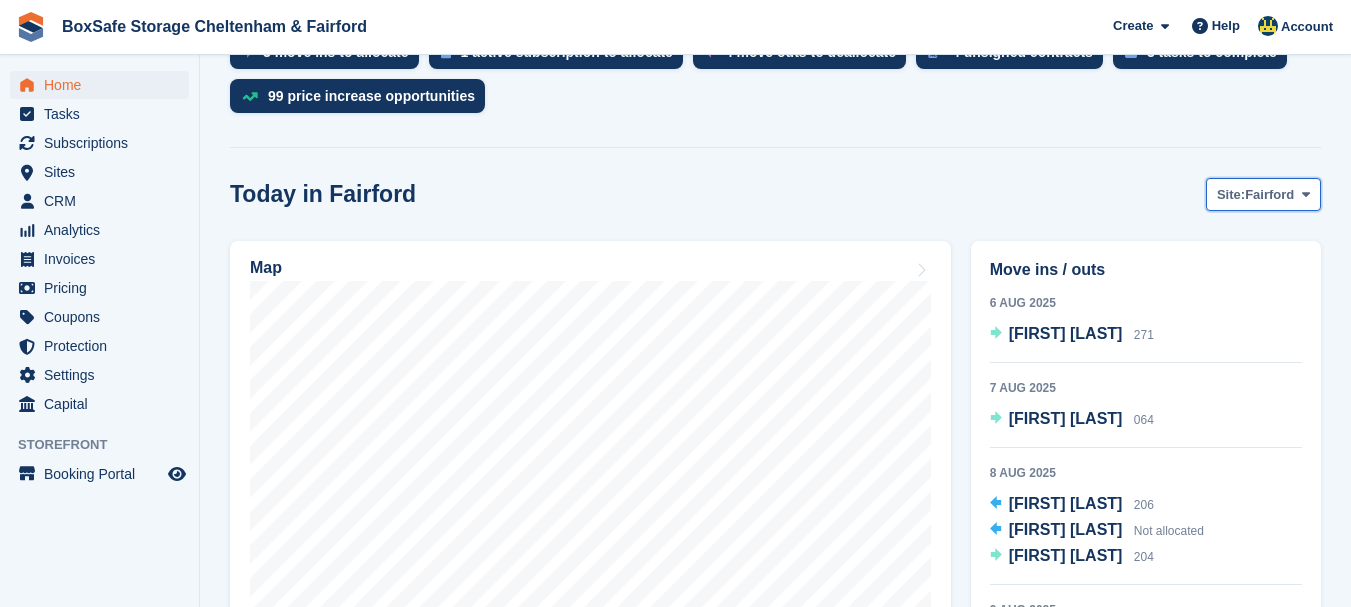 click at bounding box center [1306, 194] 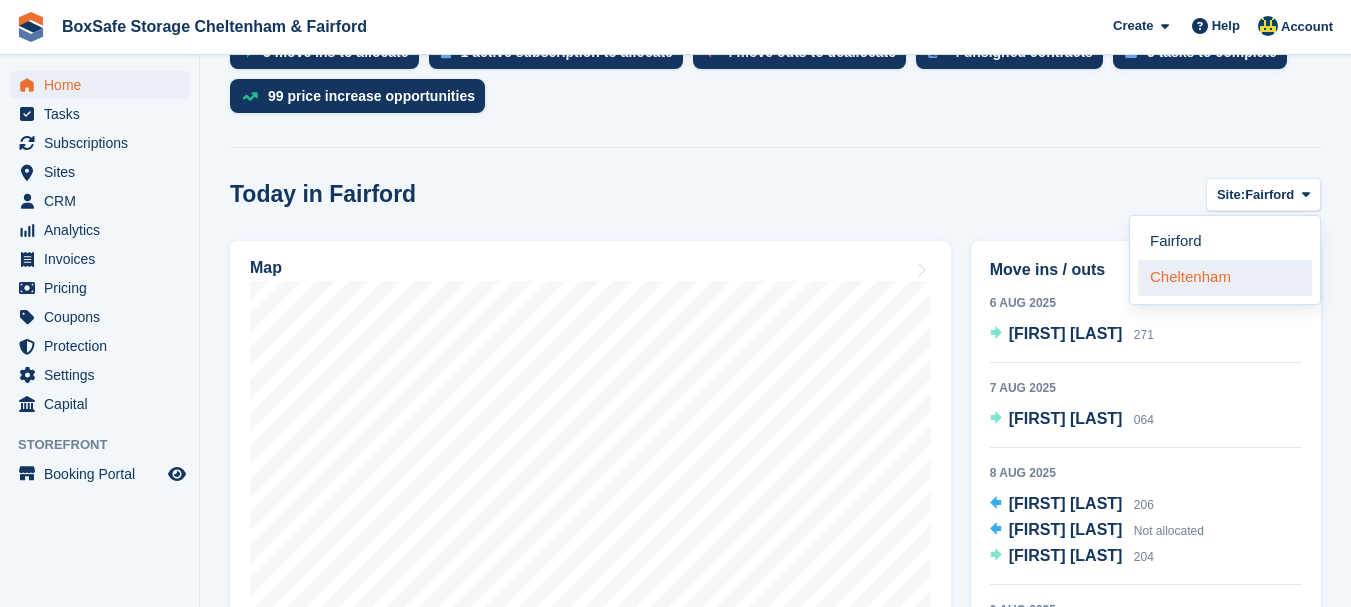 click on "Cheltenham" at bounding box center [1225, 278] 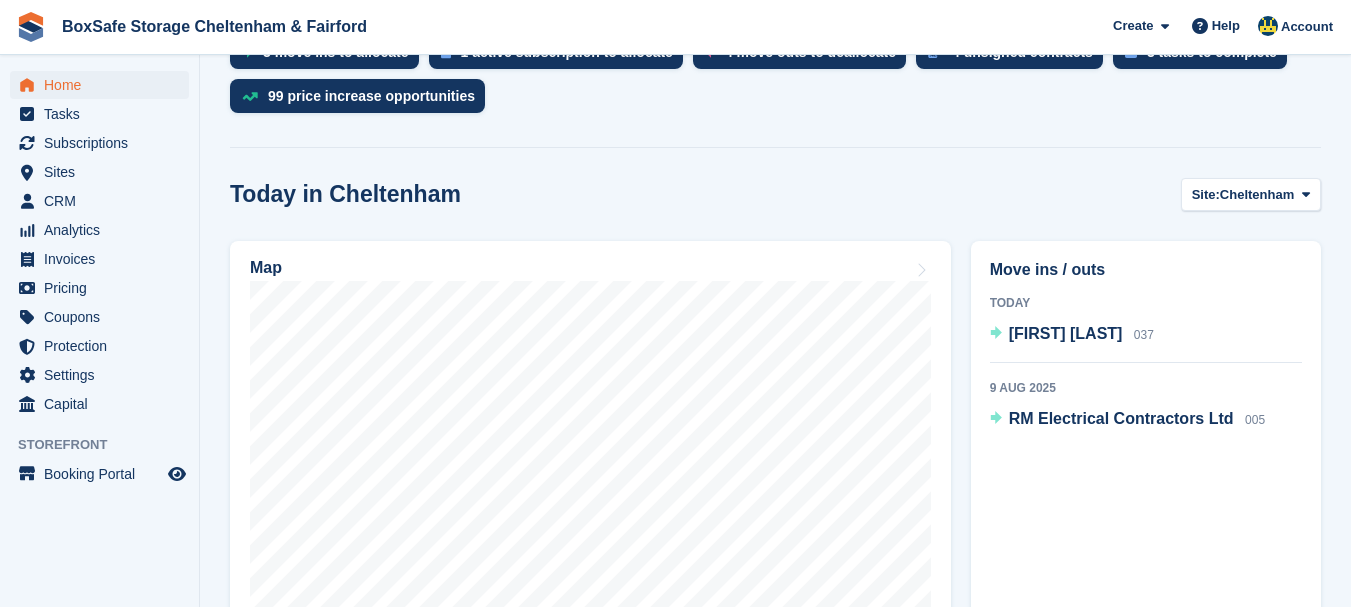 scroll, scrollTop: 509, scrollLeft: 0, axis: vertical 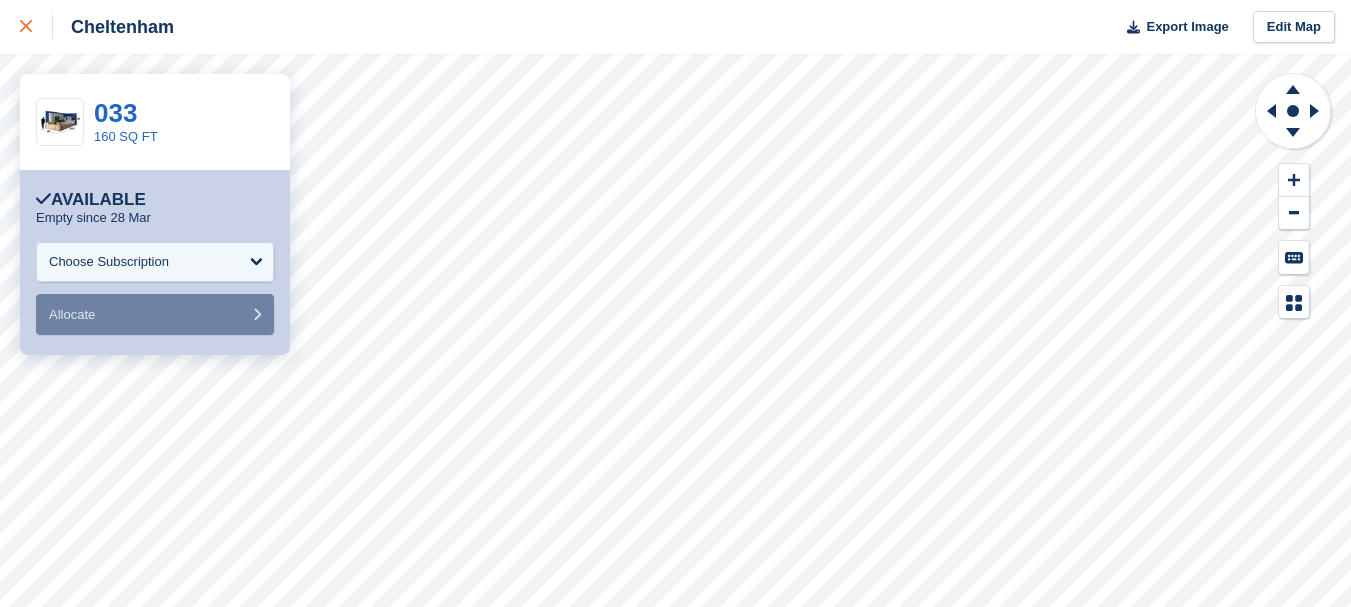 click 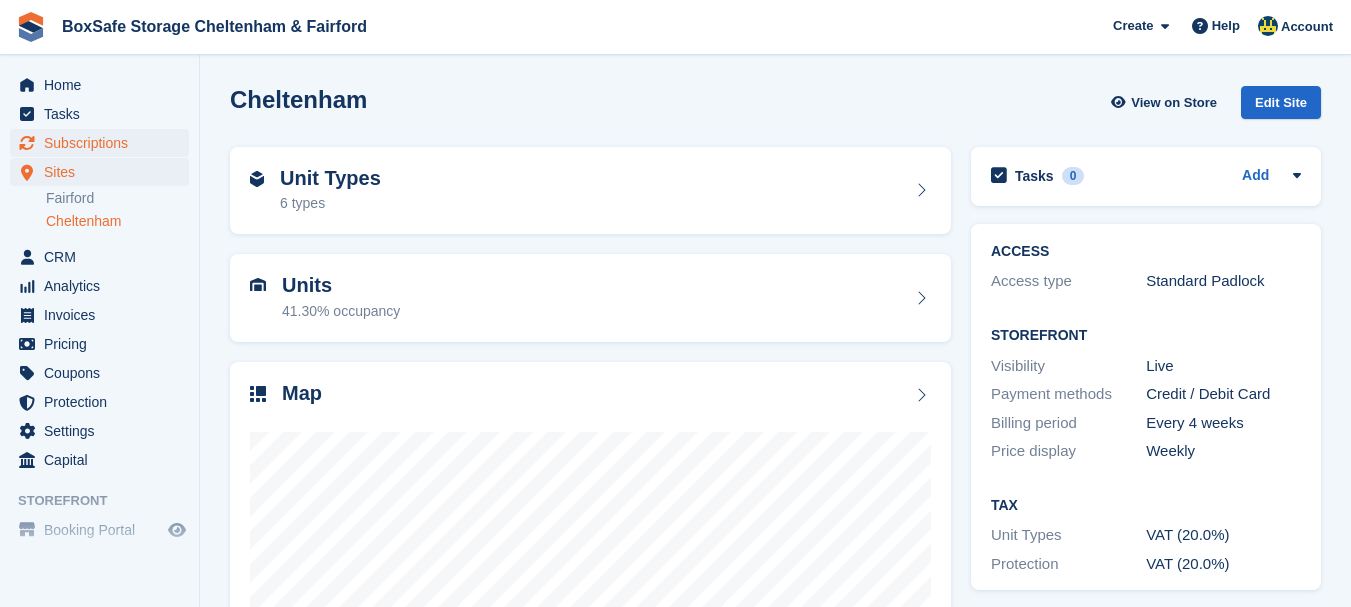 scroll, scrollTop: 0, scrollLeft: 0, axis: both 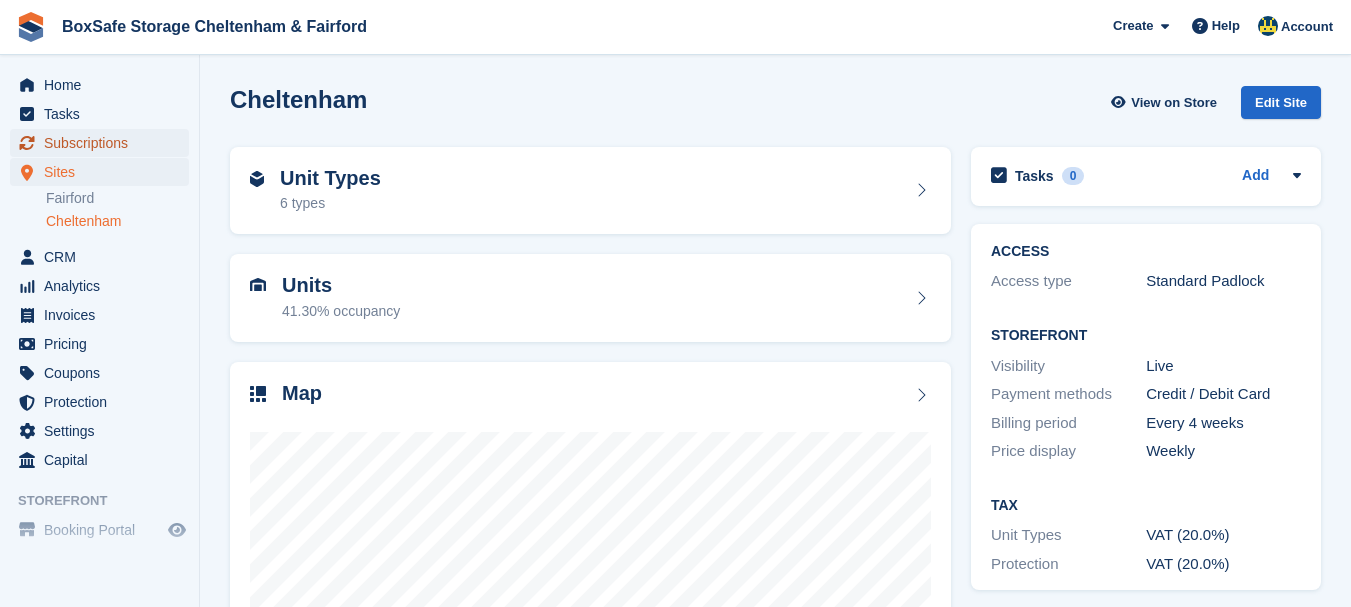 click on "Subscriptions" at bounding box center (104, 143) 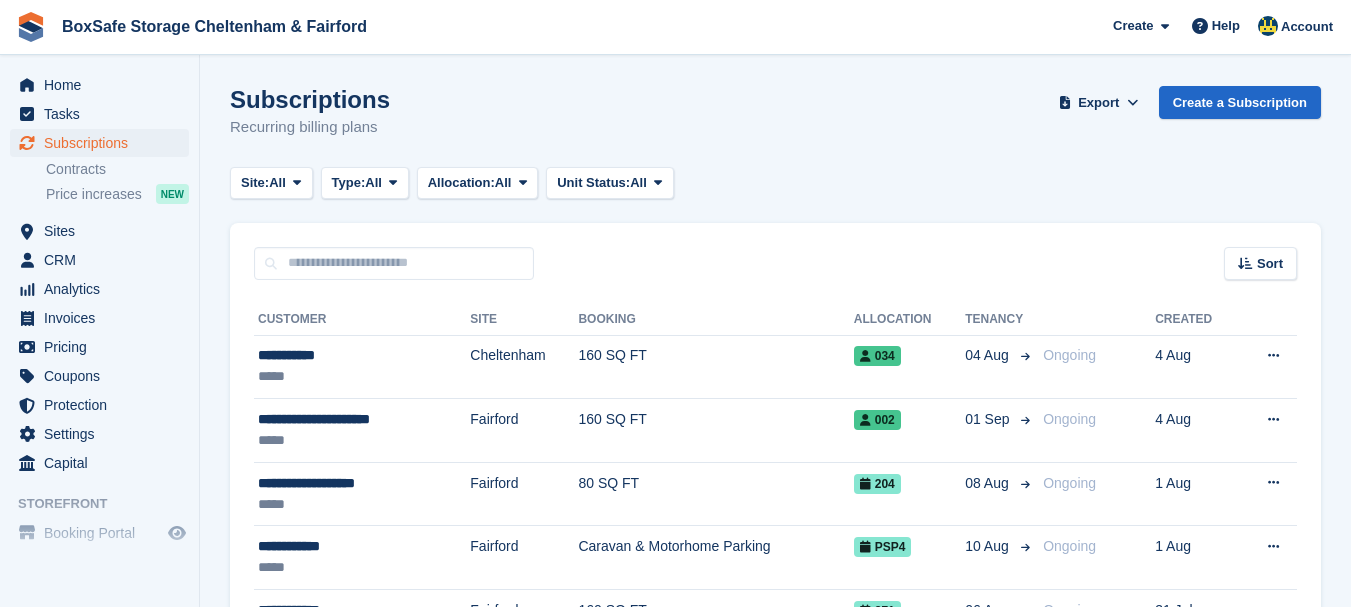 click at bounding box center (394, 263) 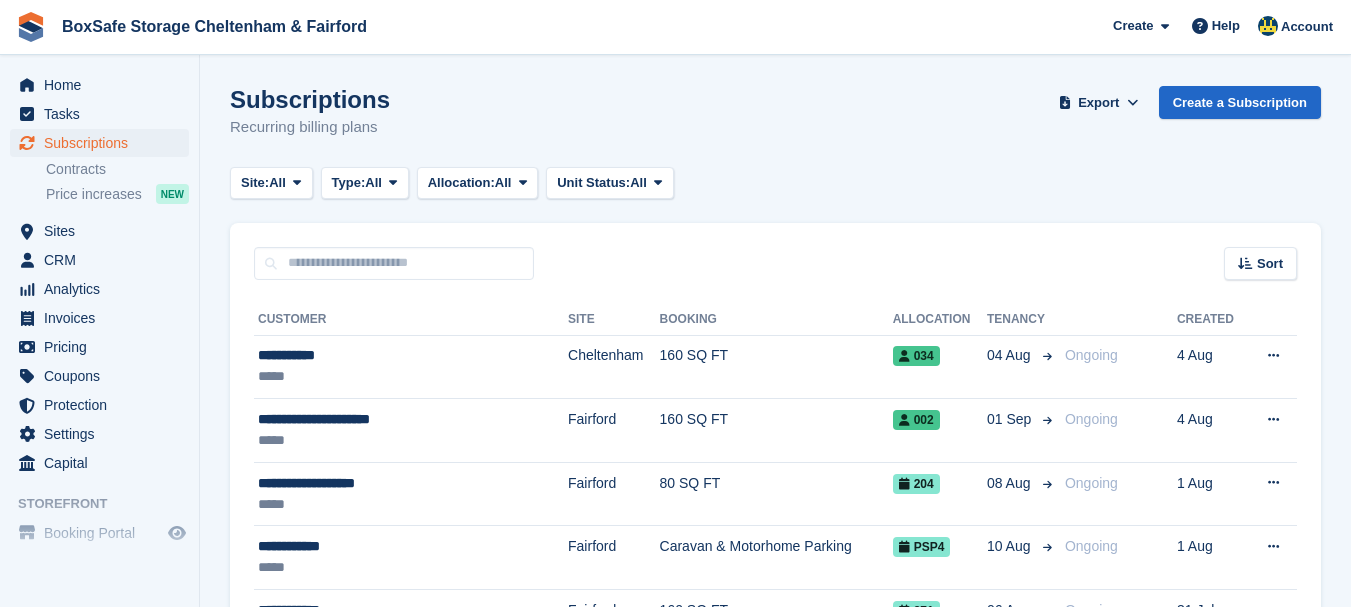 scroll, scrollTop: 0, scrollLeft: 0, axis: both 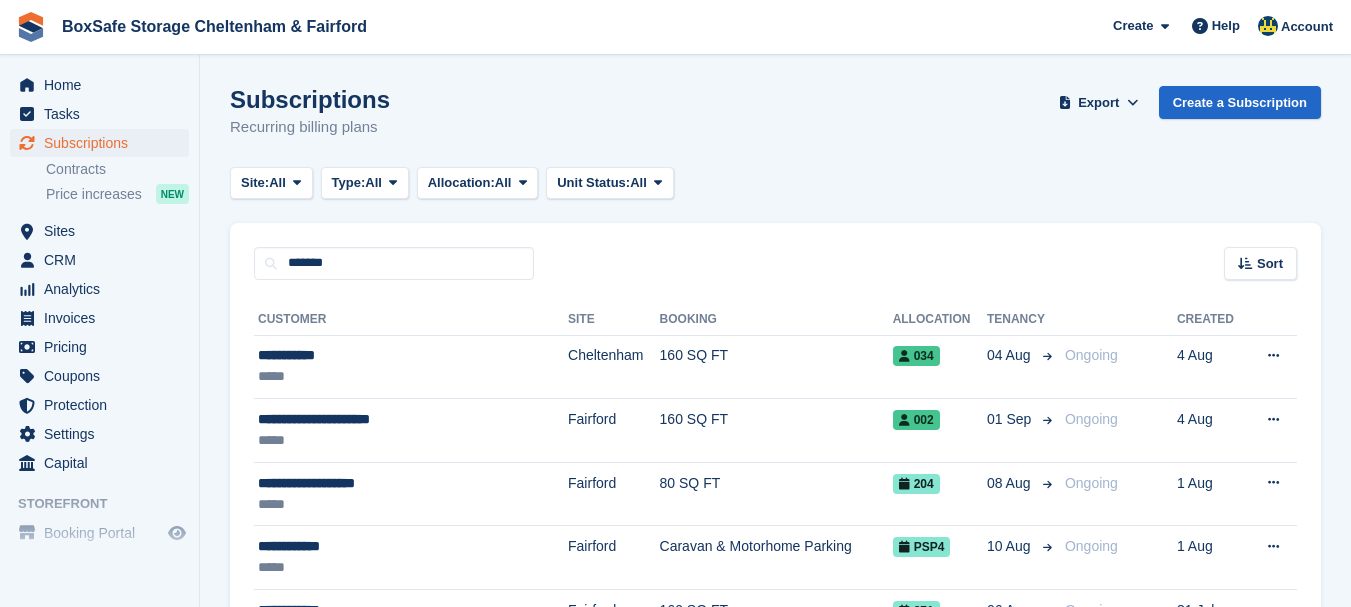 type on "*******" 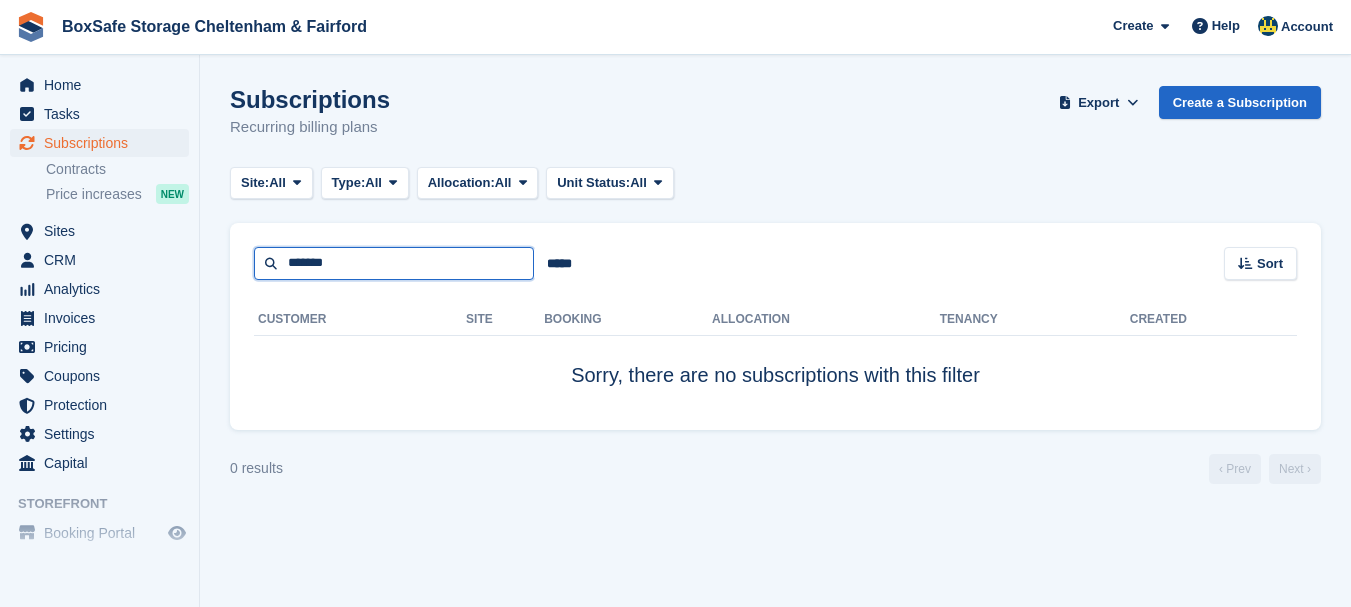 drag, startPoint x: 344, startPoint y: 257, endPoint x: 202, endPoint y: 236, distance: 143.54442 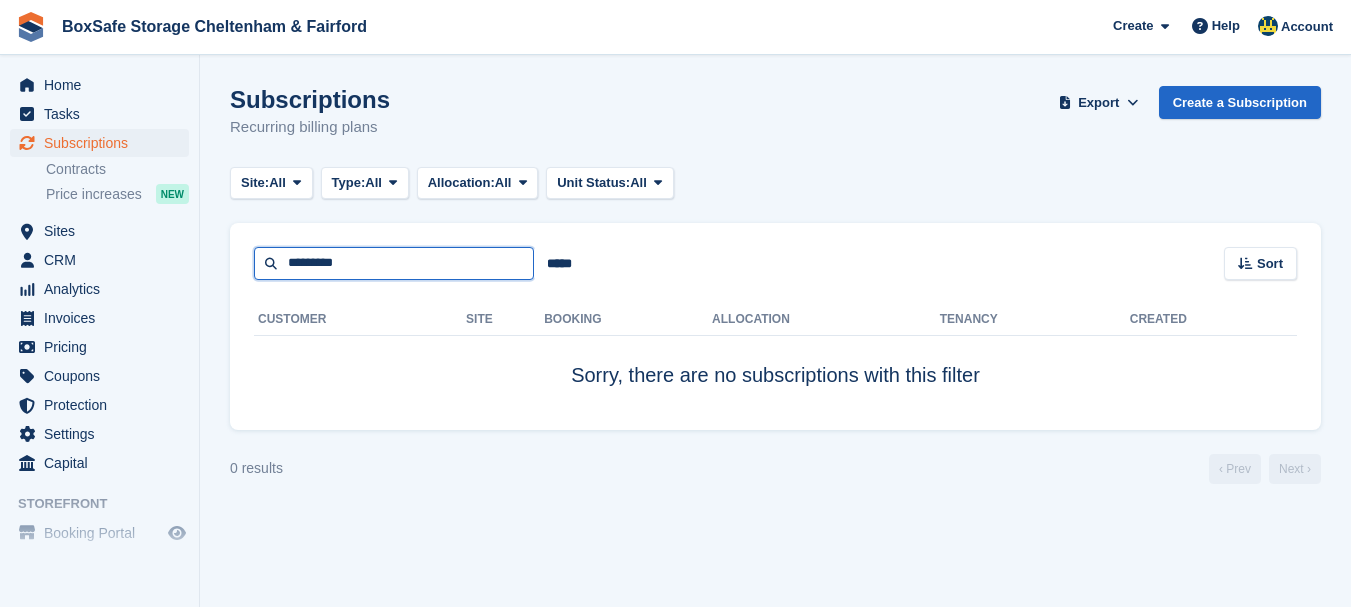 type on "*********" 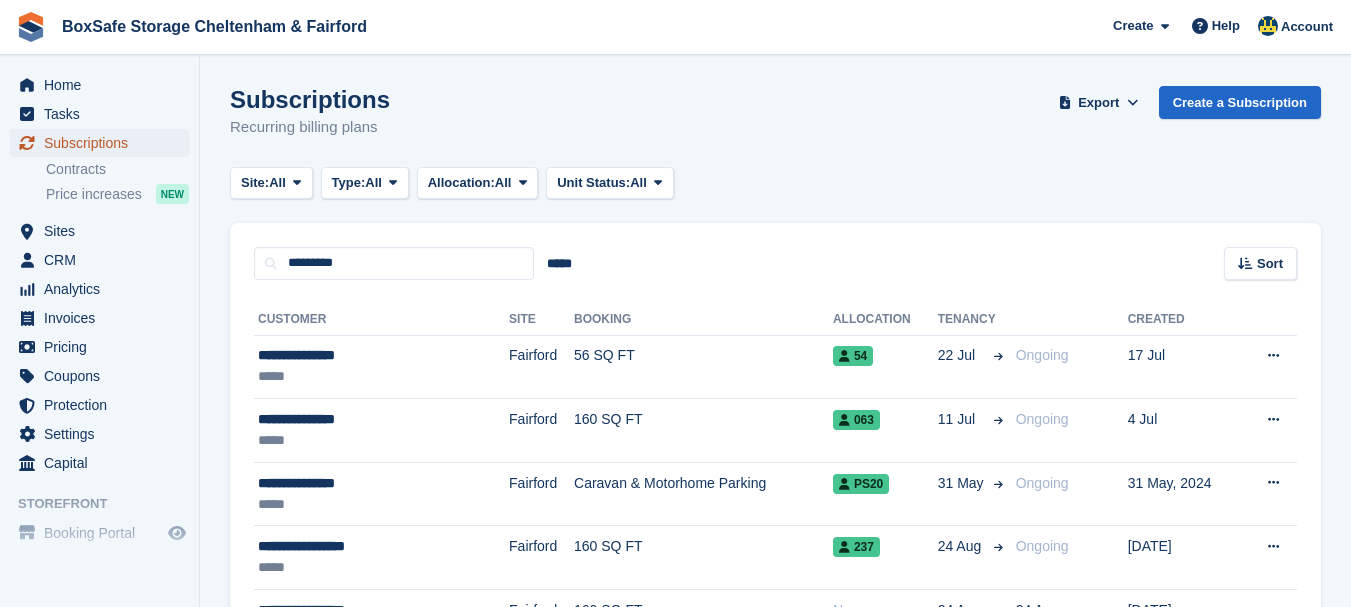click on "Subscriptions" at bounding box center [104, 143] 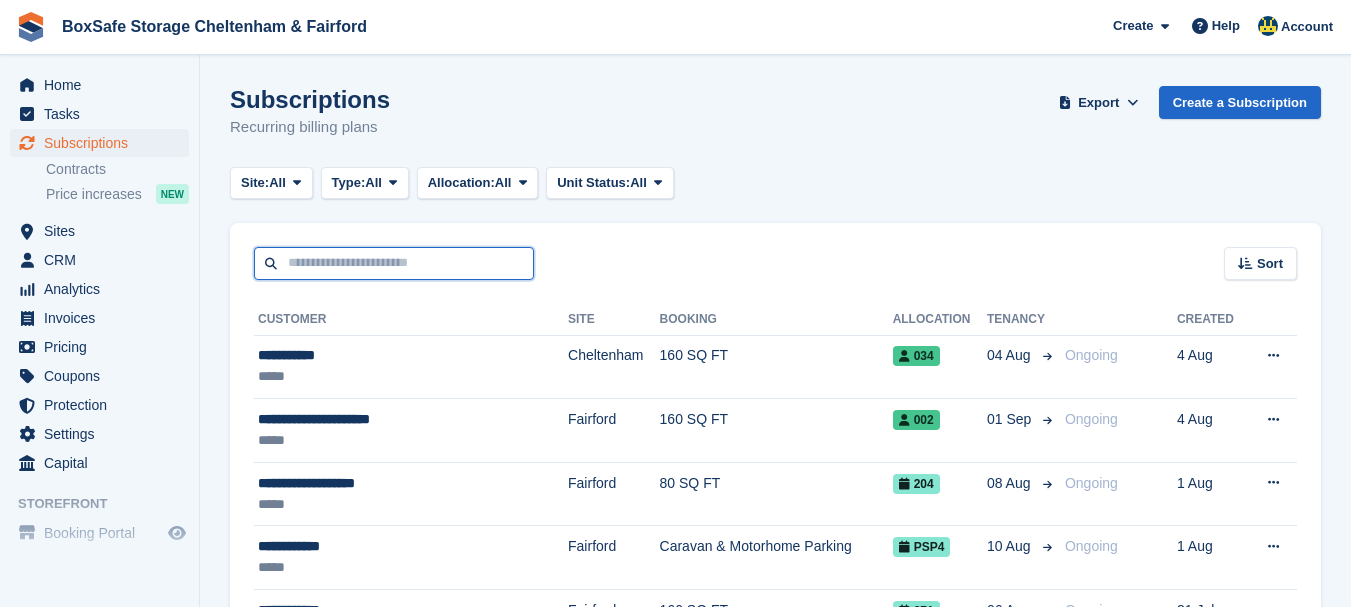 click at bounding box center [394, 263] 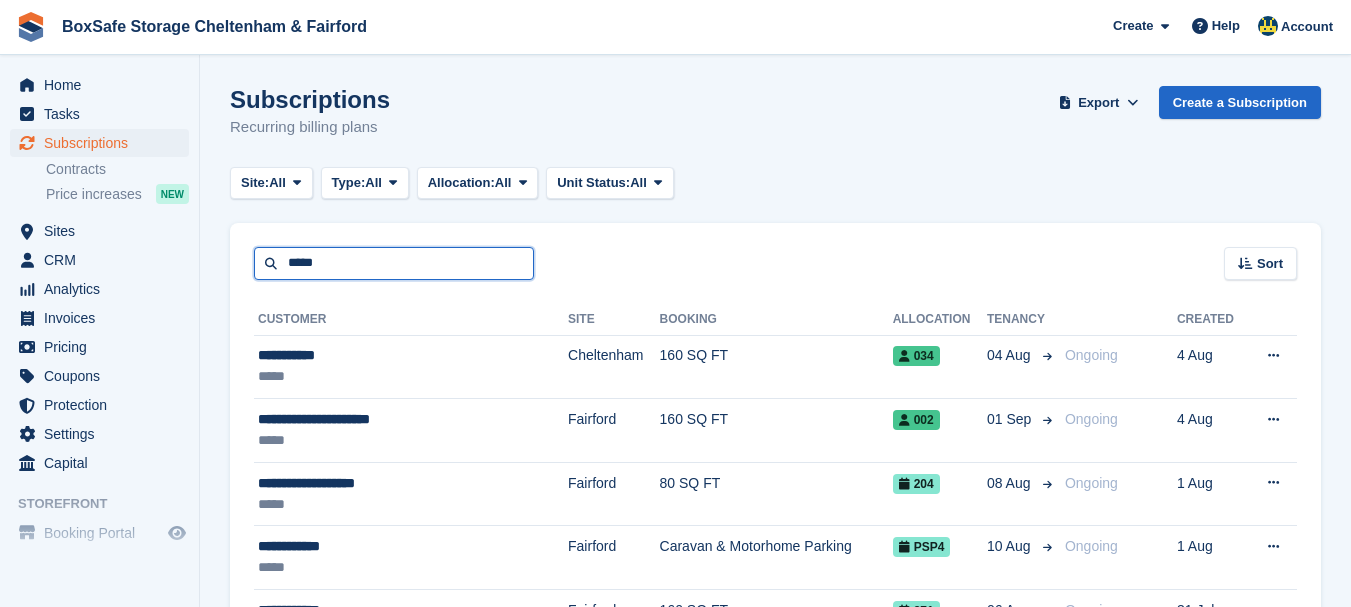 type on "*****" 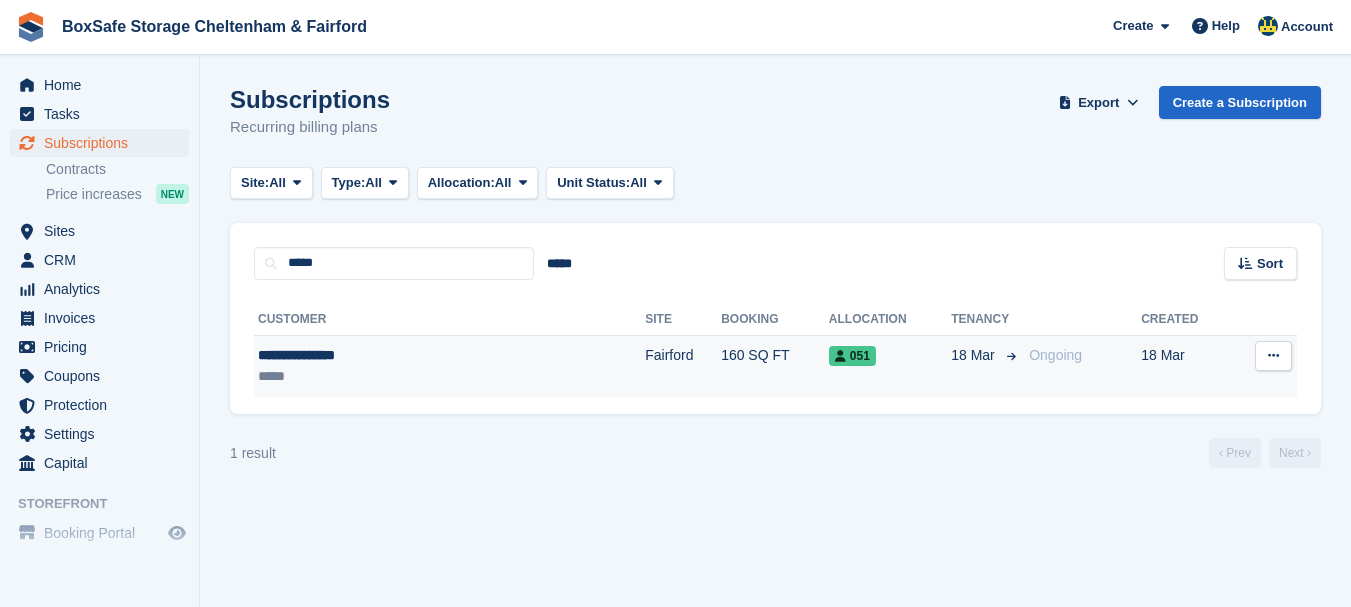 click on "**********" at bounding box center [380, 355] 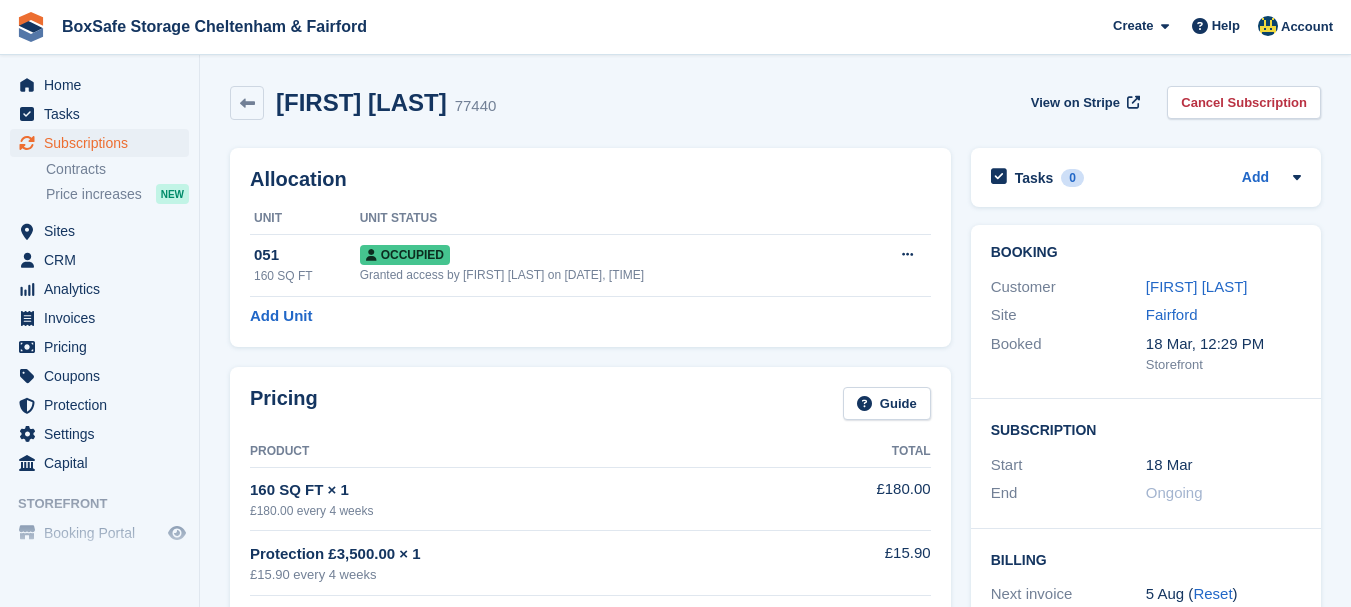 scroll, scrollTop: 0, scrollLeft: 0, axis: both 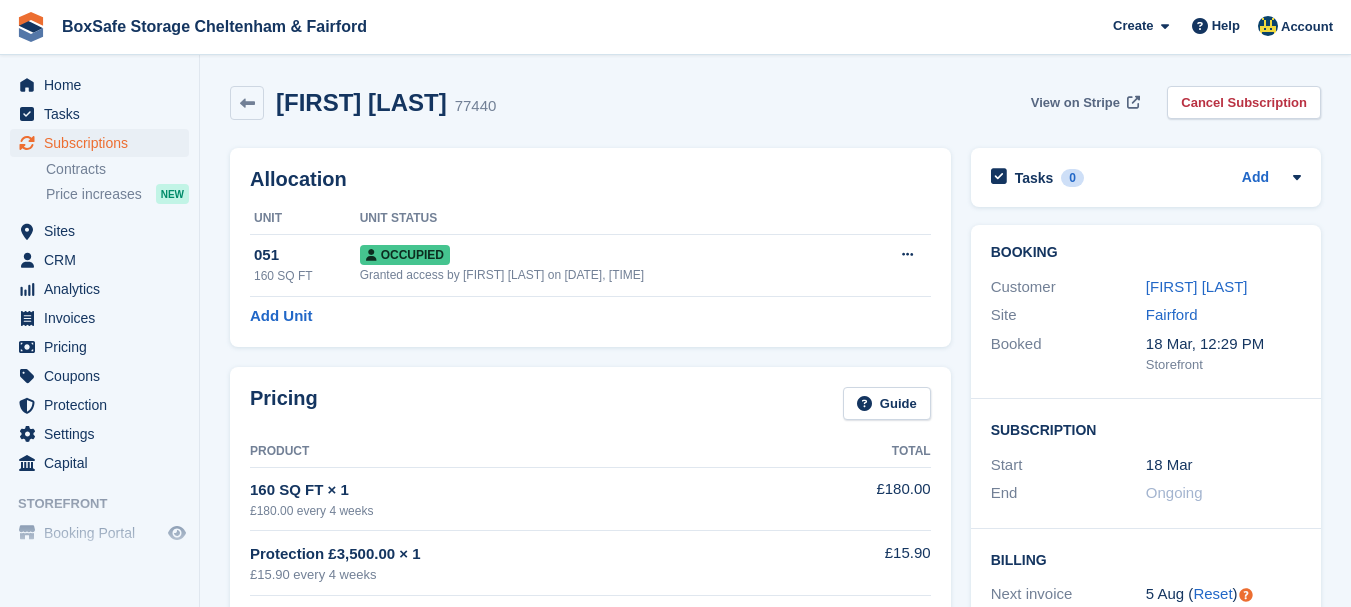 click on "View on Stripe" at bounding box center [1075, 103] 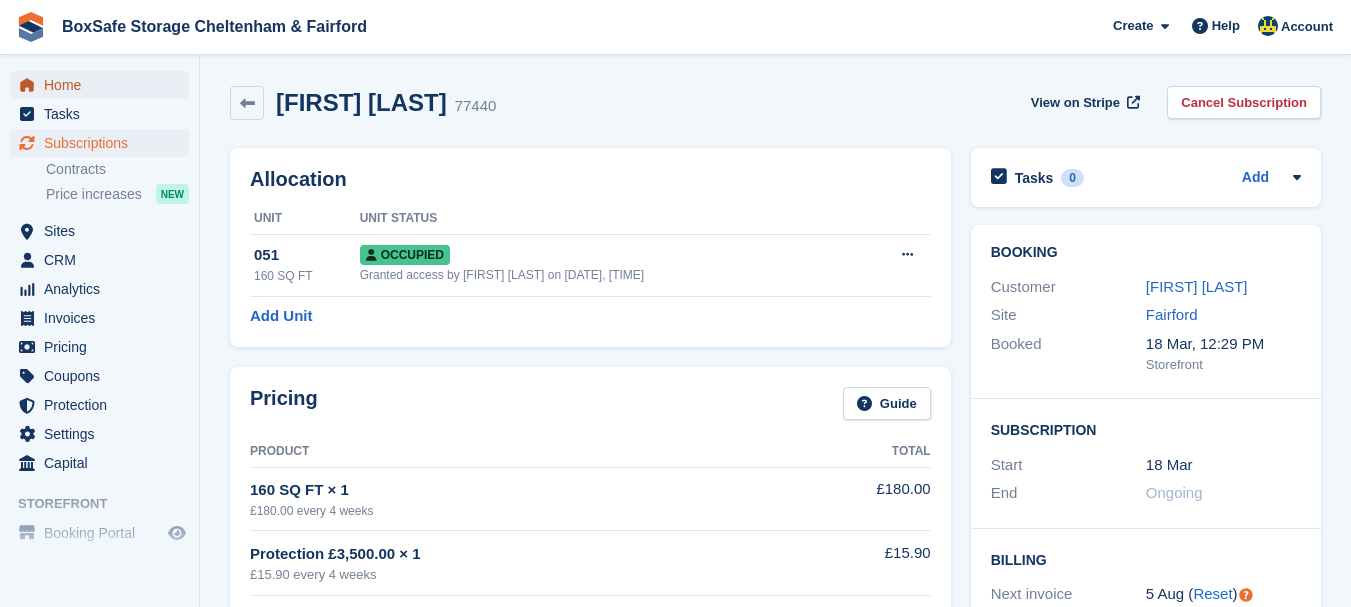 click on "Home" at bounding box center [104, 85] 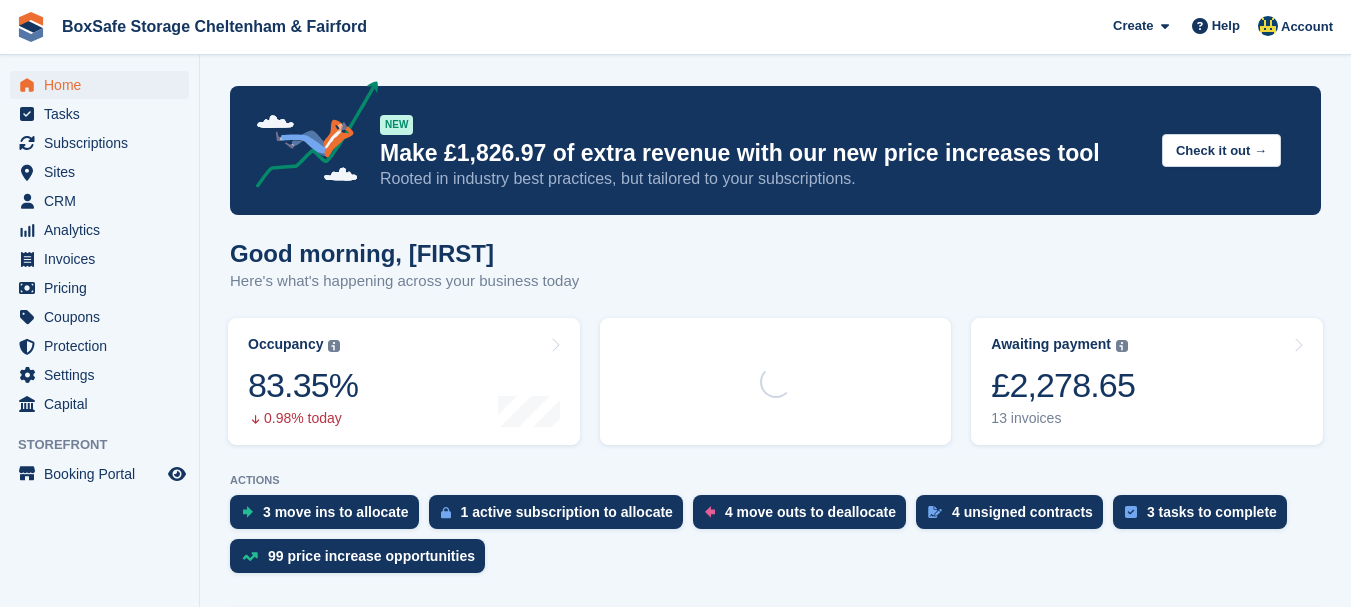 scroll, scrollTop: 0, scrollLeft: 0, axis: both 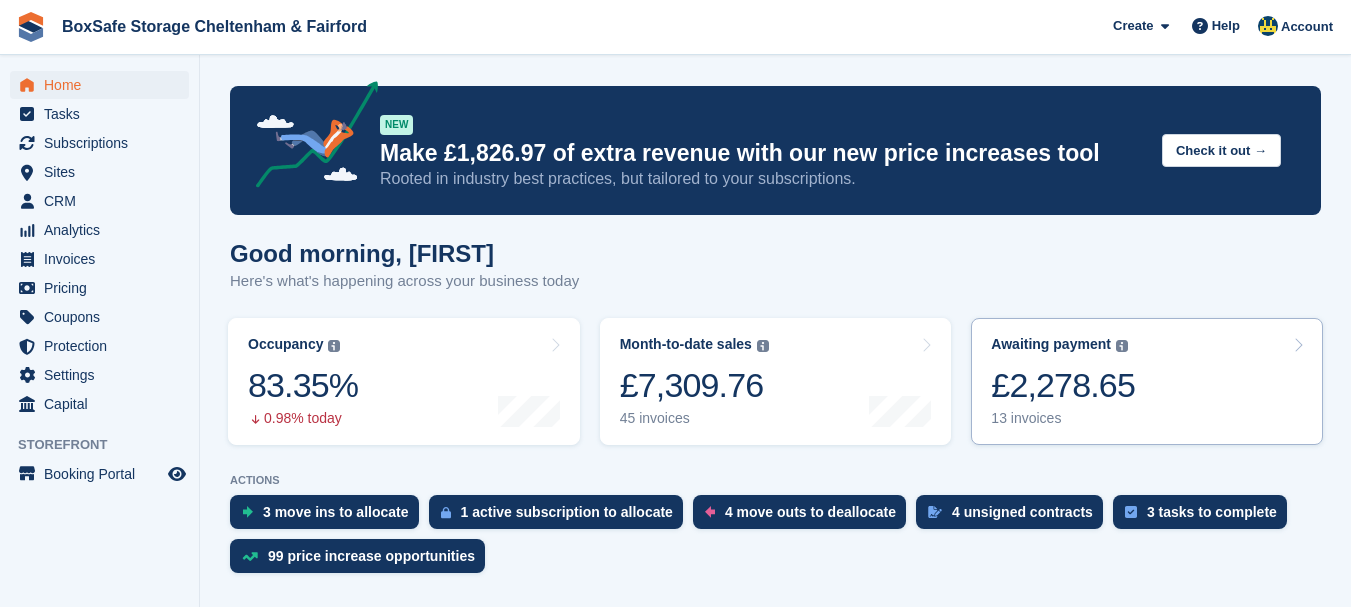 click on "£2,278.65" at bounding box center (1063, 385) 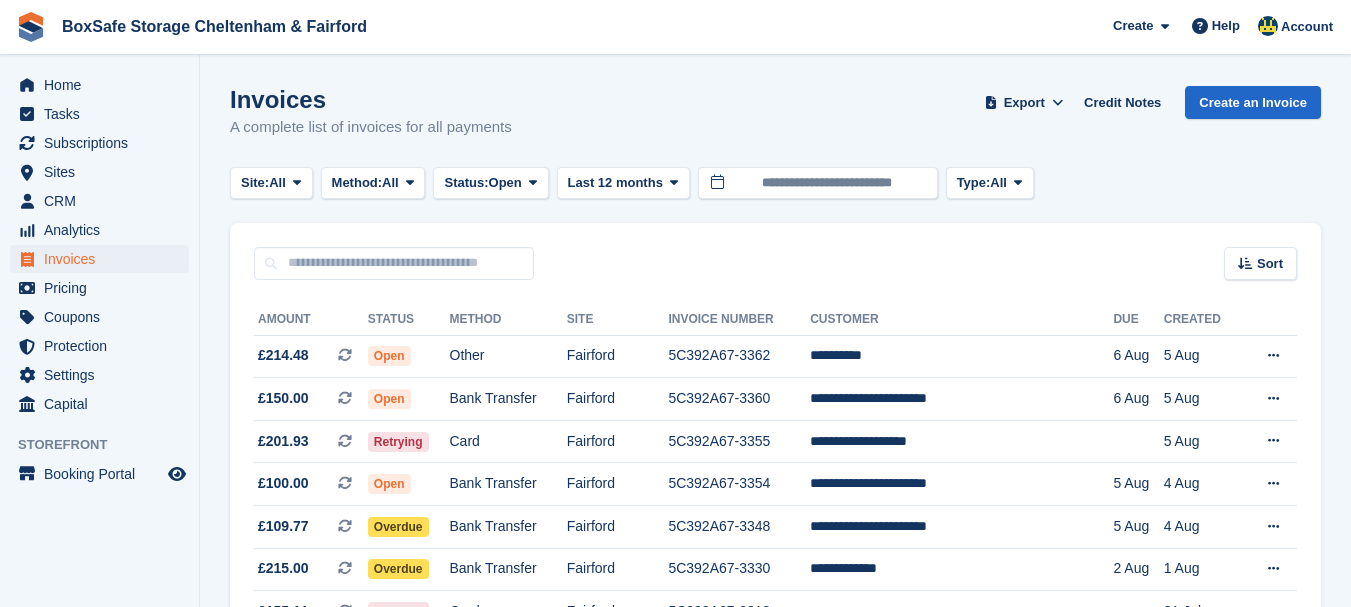 scroll, scrollTop: 0, scrollLeft: 0, axis: both 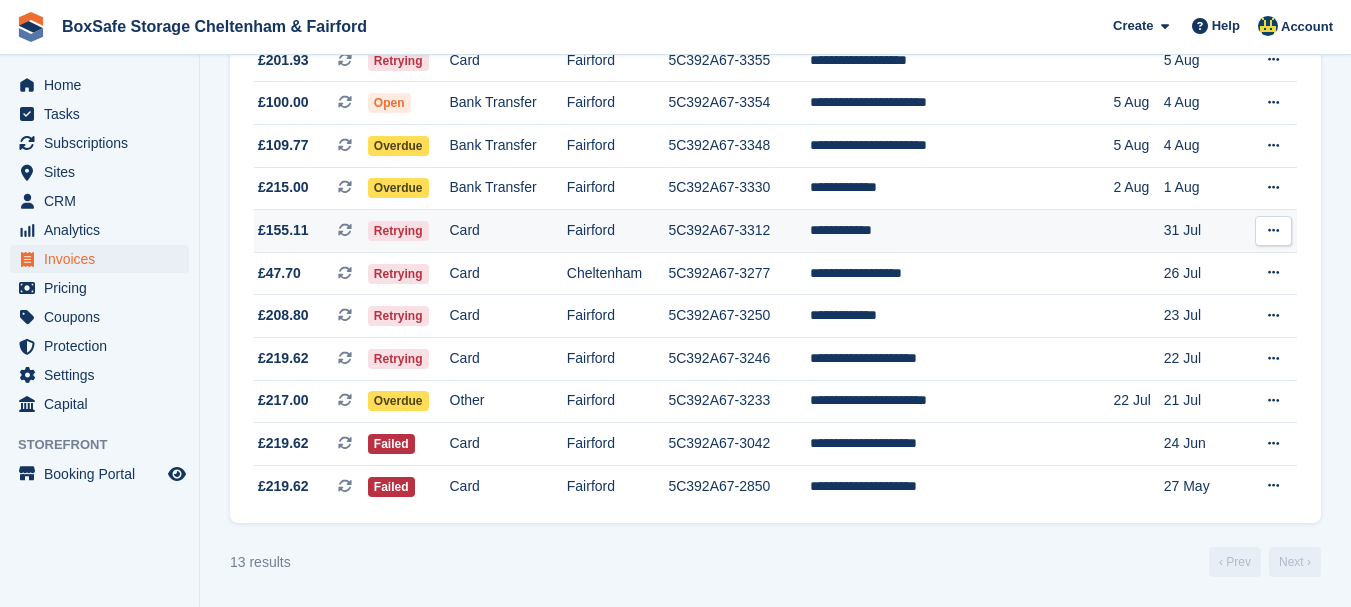 click on "**********" at bounding box center [961, 231] 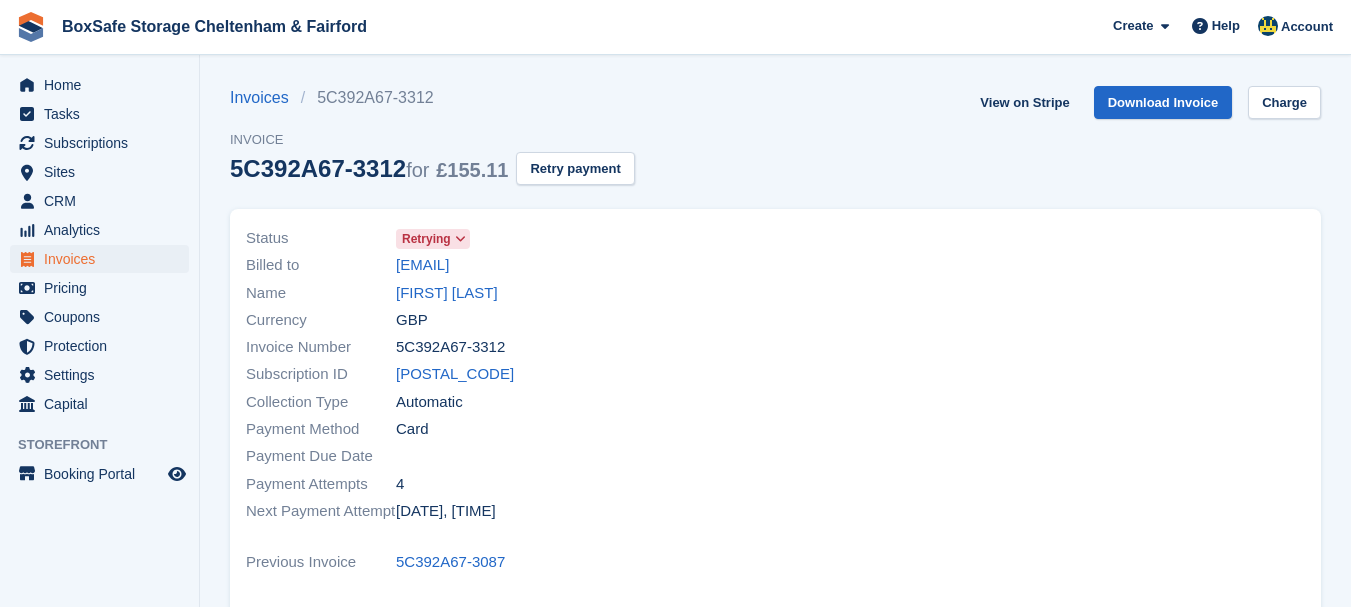 scroll, scrollTop: 597, scrollLeft: 0, axis: vertical 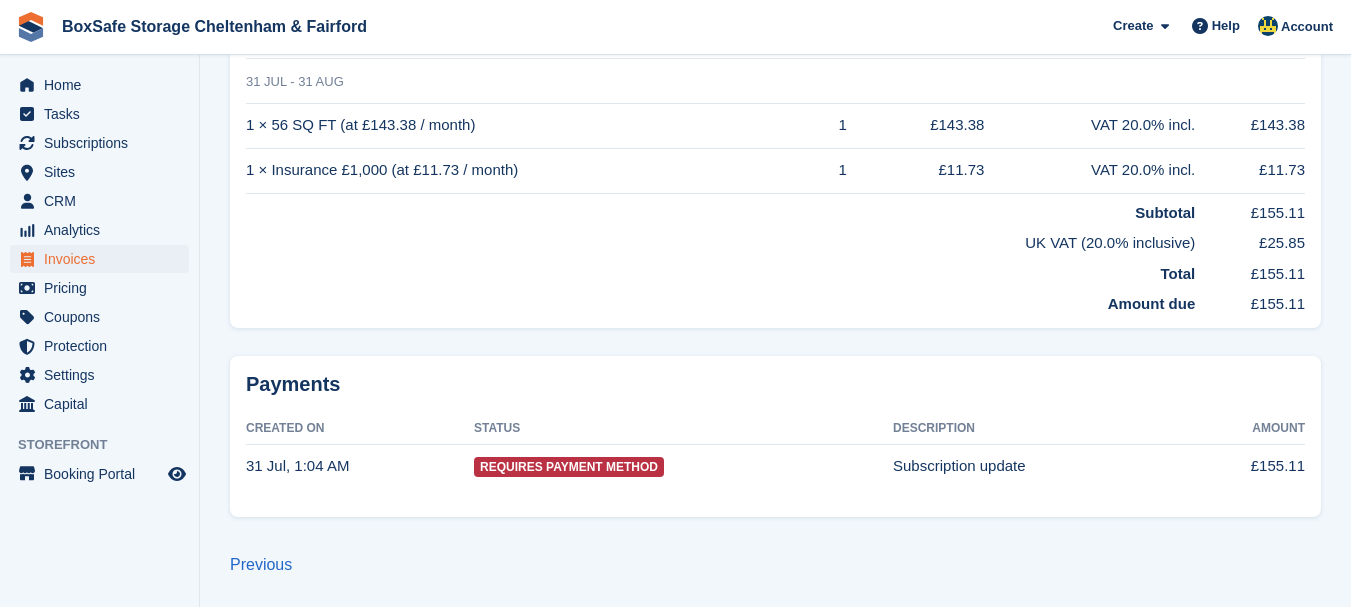drag, startPoint x: 0, startPoint y: 0, endPoint x: 1362, endPoint y: -55, distance: 1363.1101 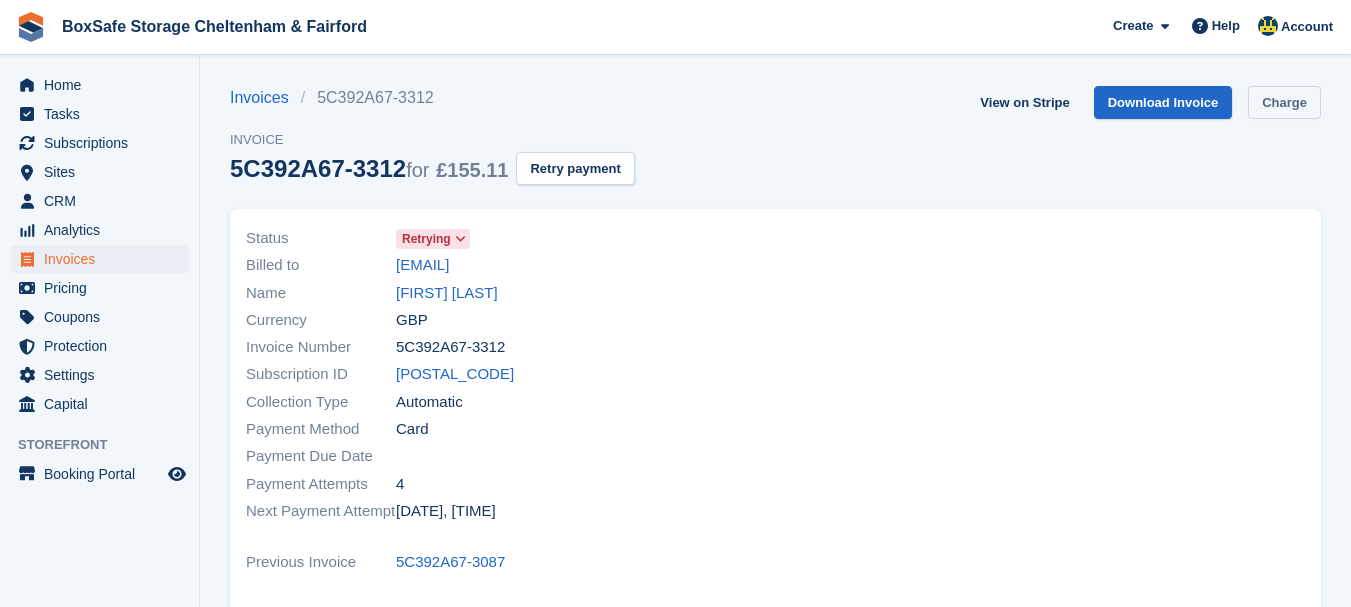 click on "Charge" at bounding box center [1284, 102] 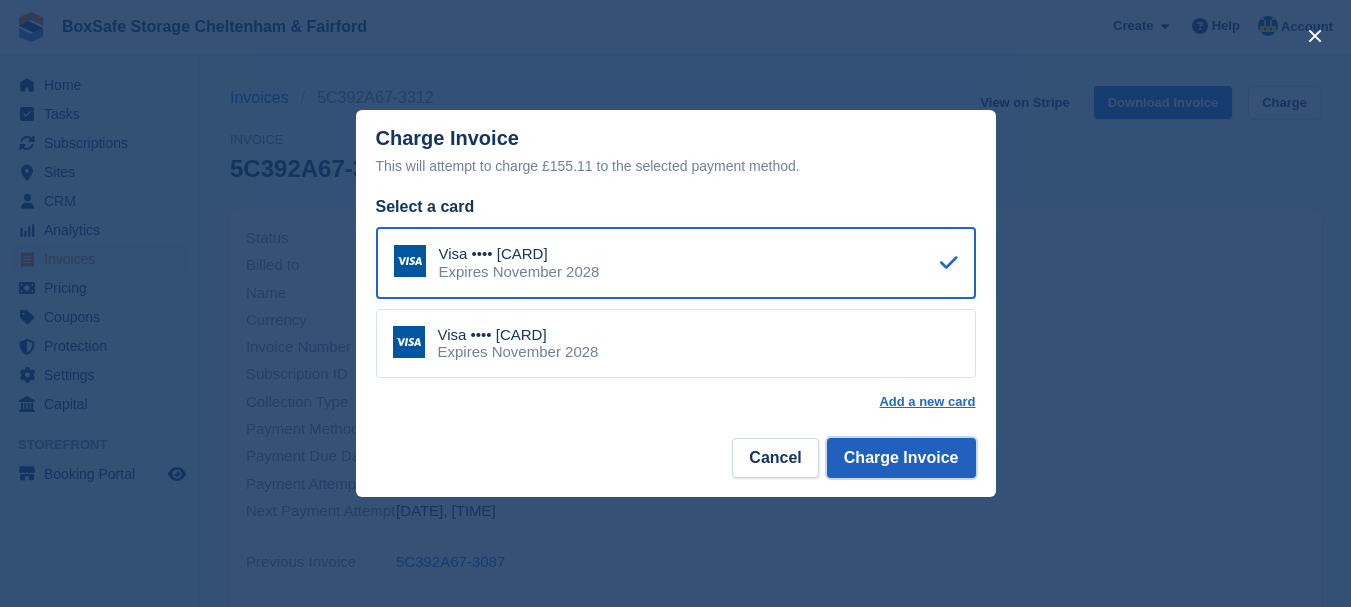 click on "Charge Invoice" at bounding box center [901, 458] 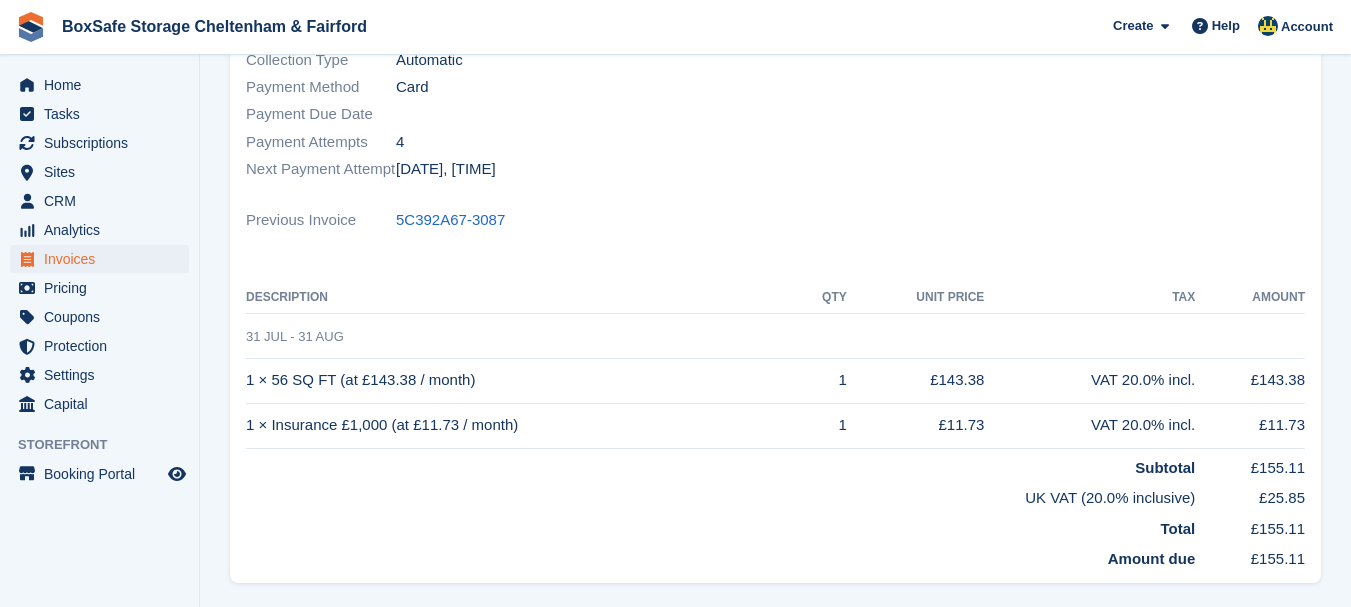 scroll, scrollTop: 0, scrollLeft: 0, axis: both 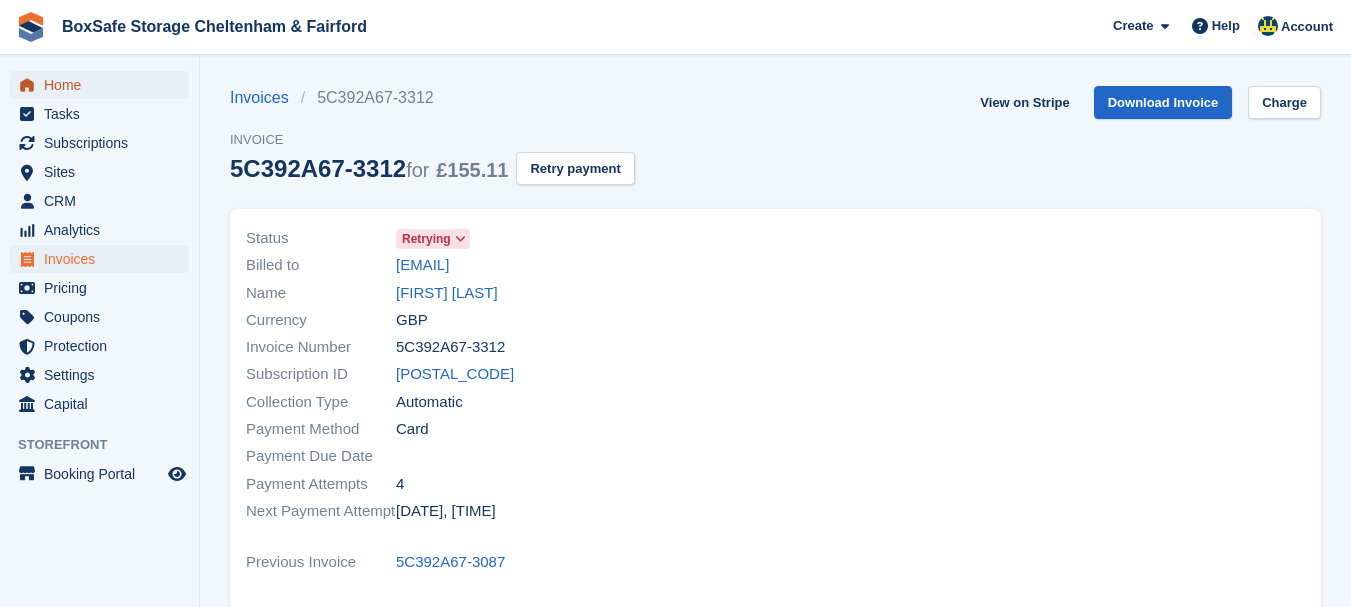 click on "Home" at bounding box center (104, 85) 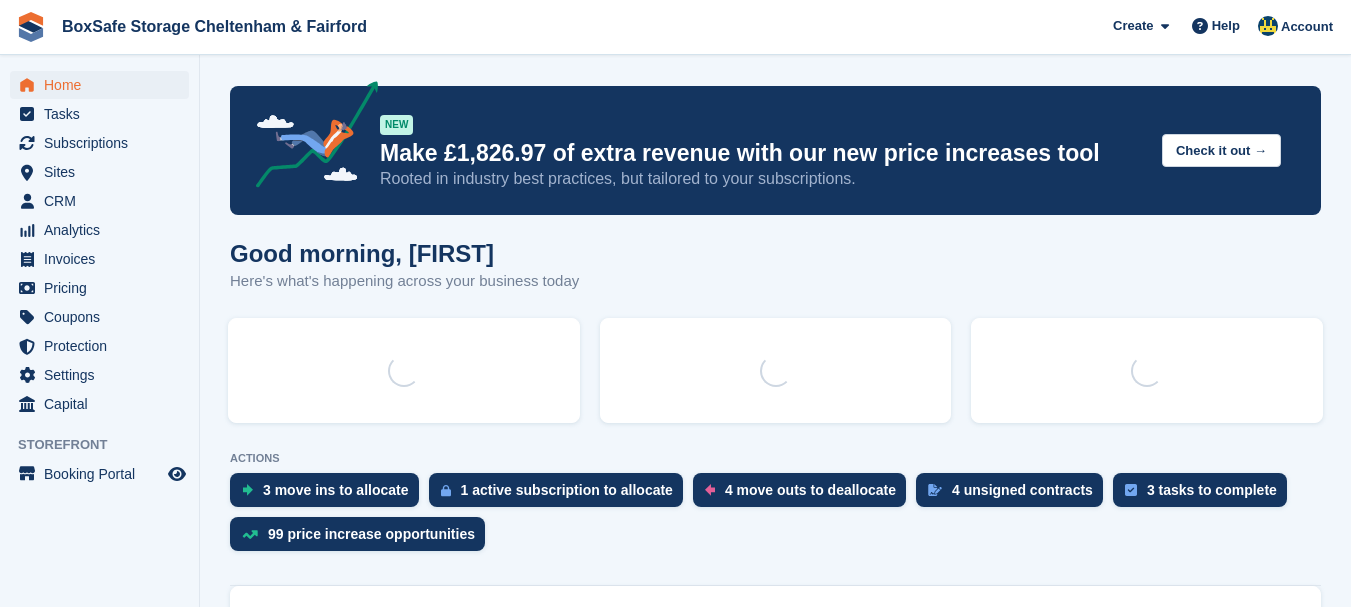 scroll, scrollTop: 0, scrollLeft: 0, axis: both 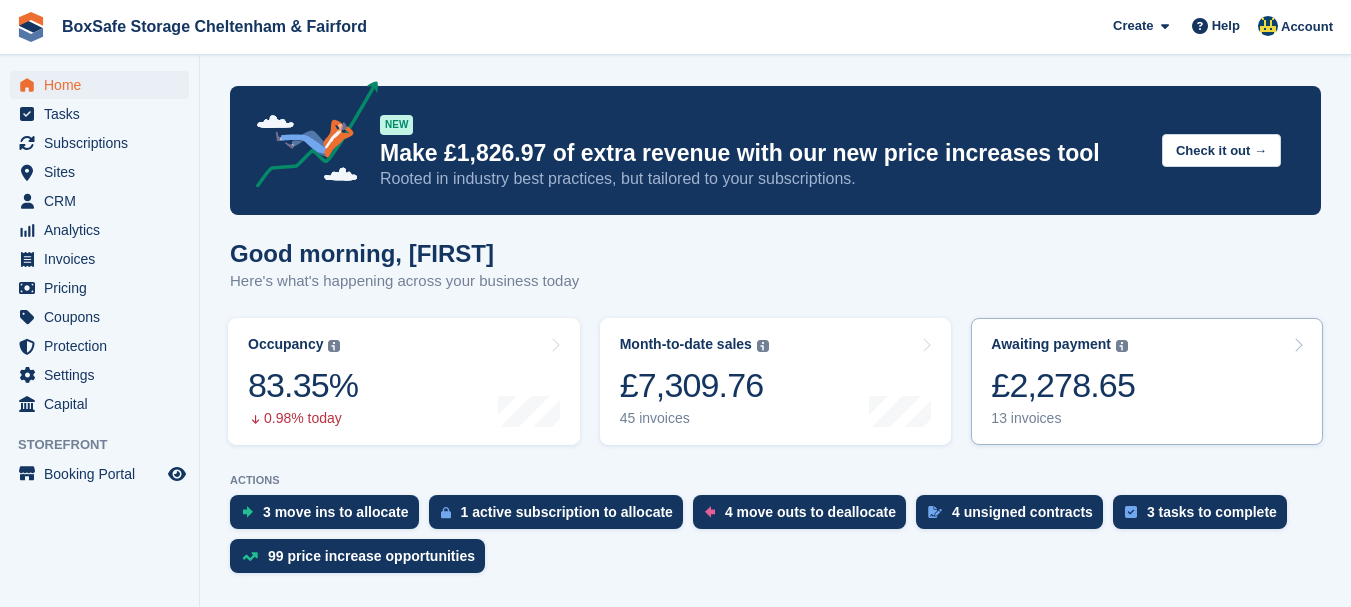 click on "£2,278.65" at bounding box center [1063, 385] 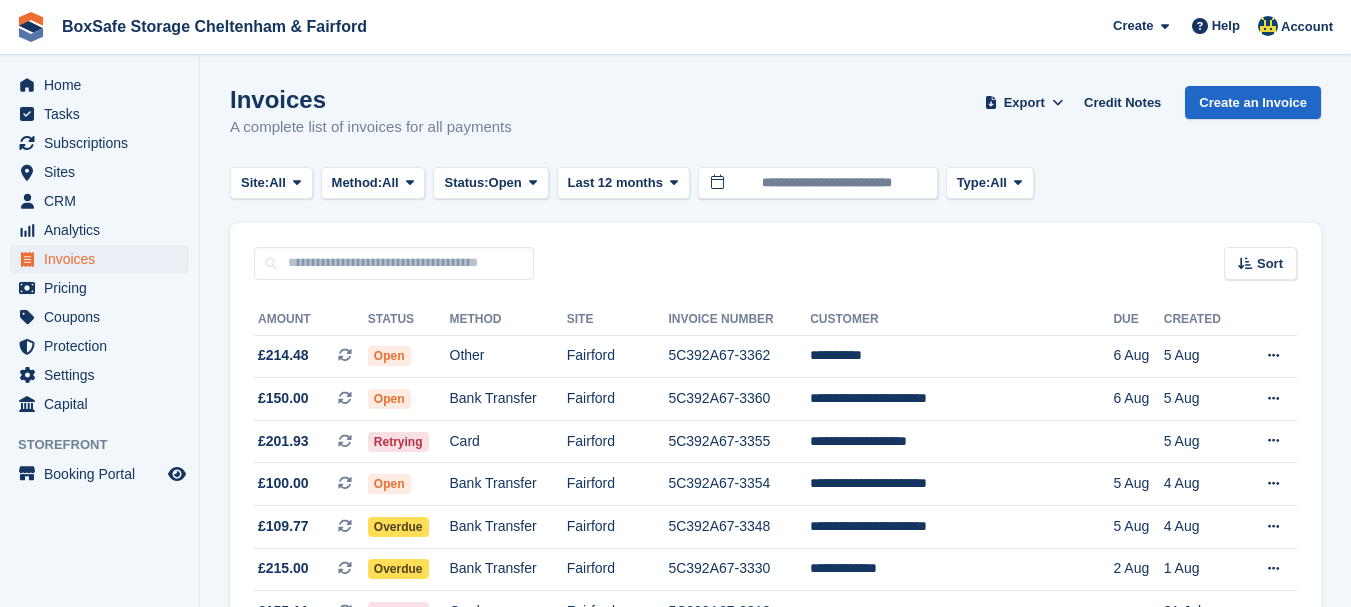 scroll, scrollTop: 0, scrollLeft: 0, axis: both 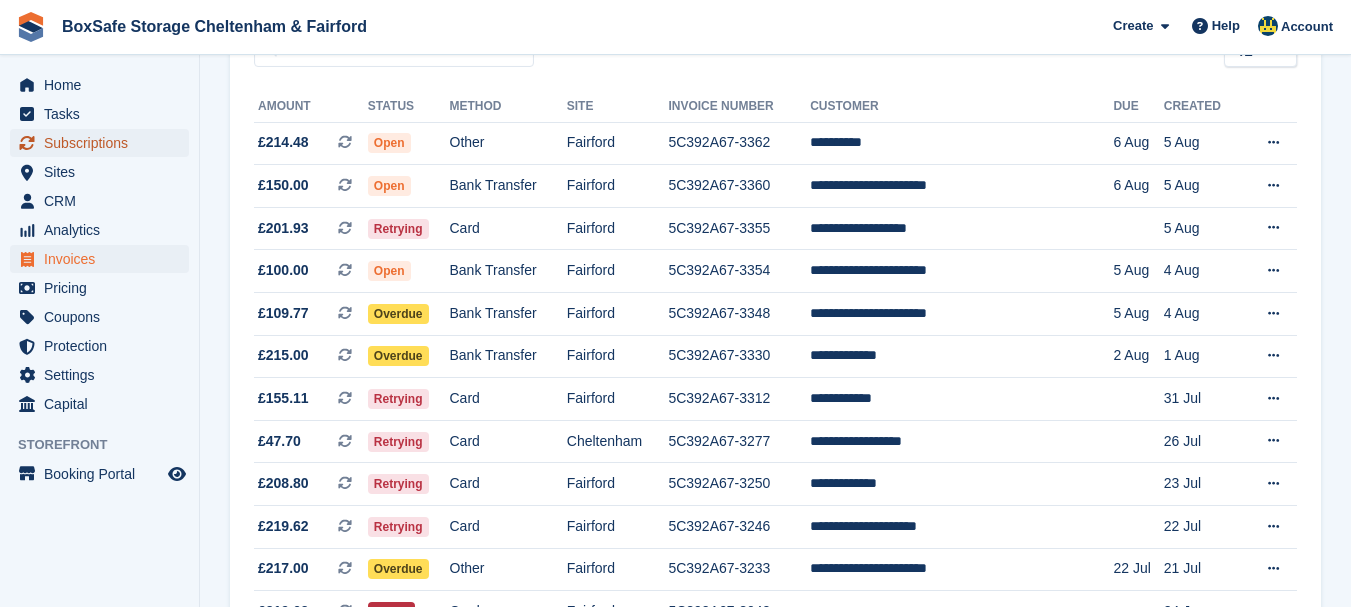 click on "Subscriptions" at bounding box center (104, 143) 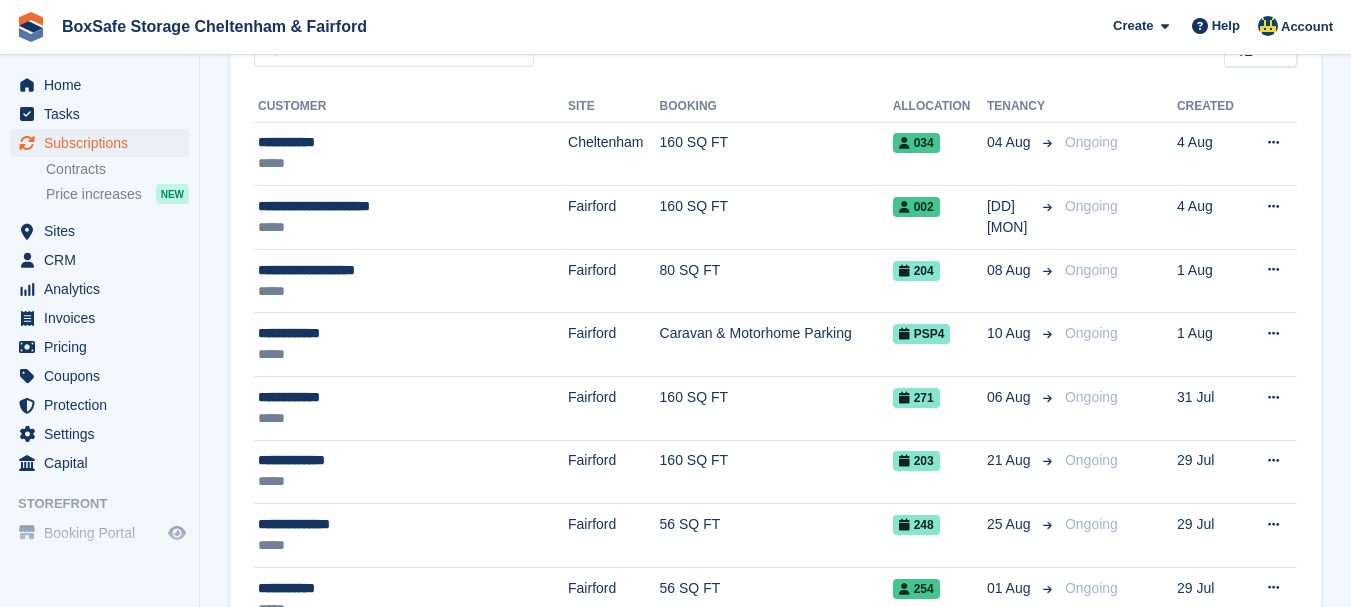 scroll, scrollTop: 0, scrollLeft: 0, axis: both 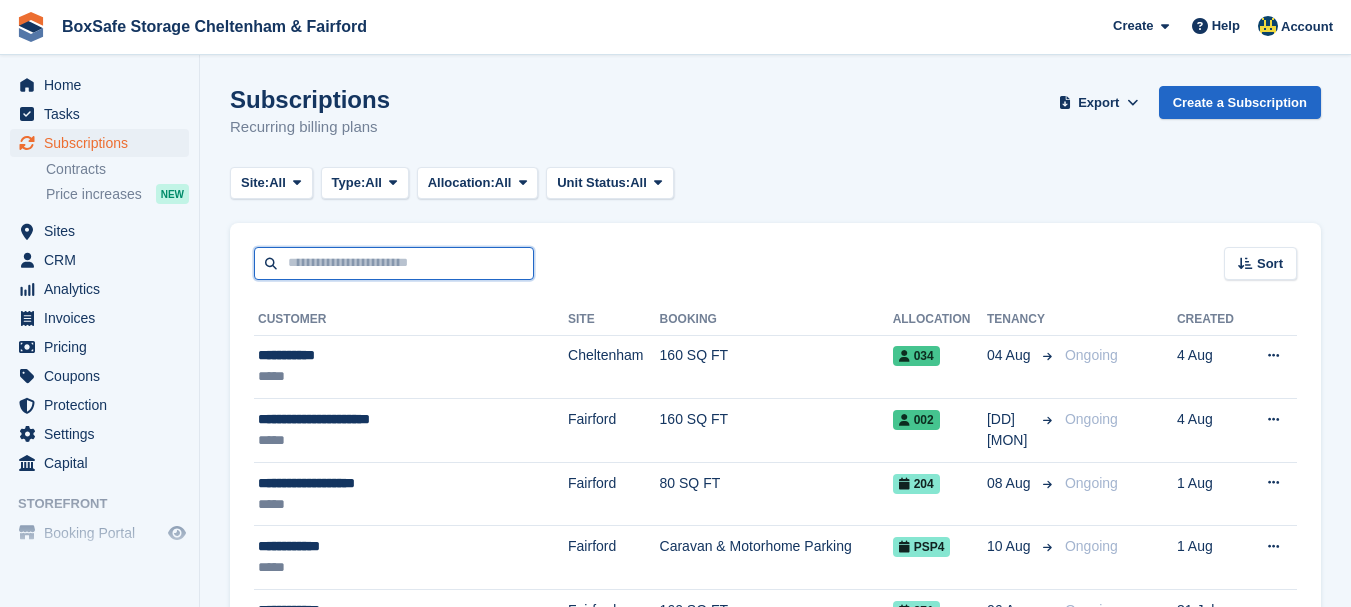 click at bounding box center (394, 263) 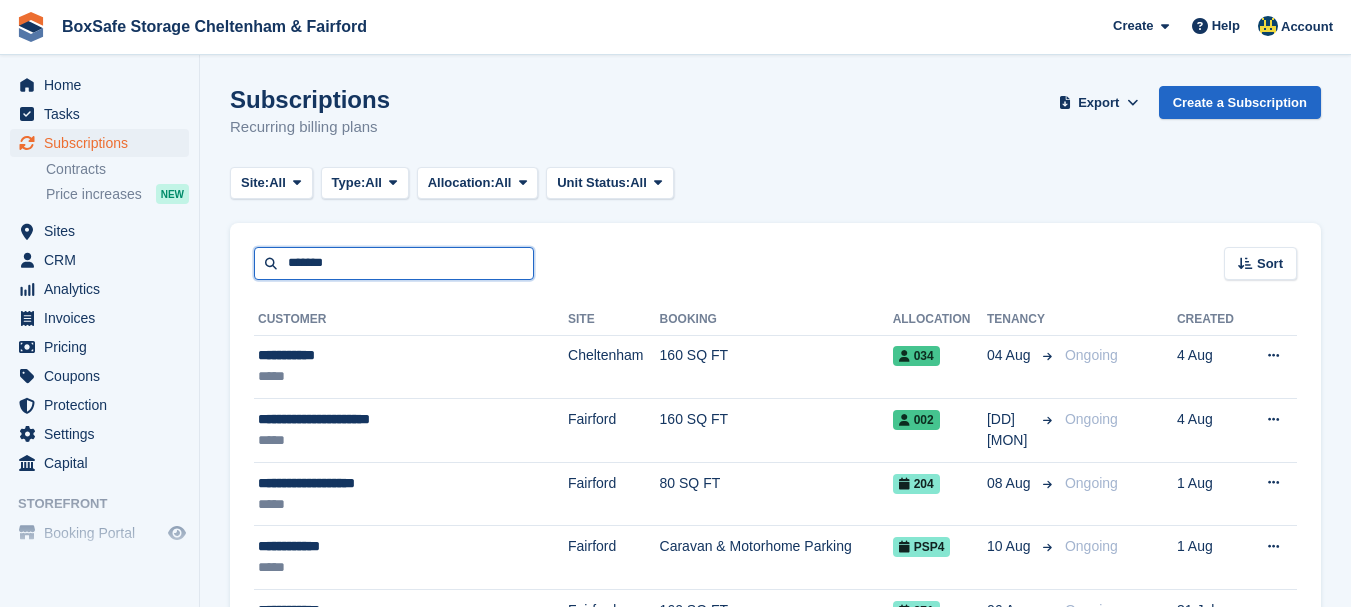 type on "*******" 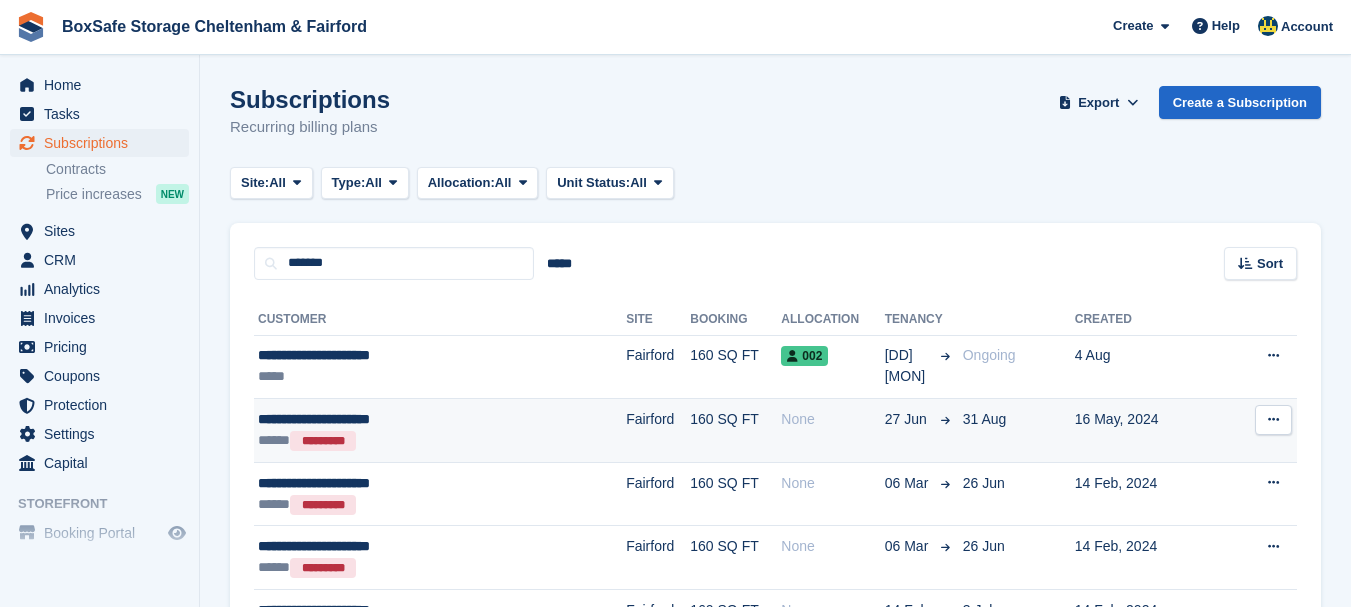 click on "**********" at bounding box center [396, 419] 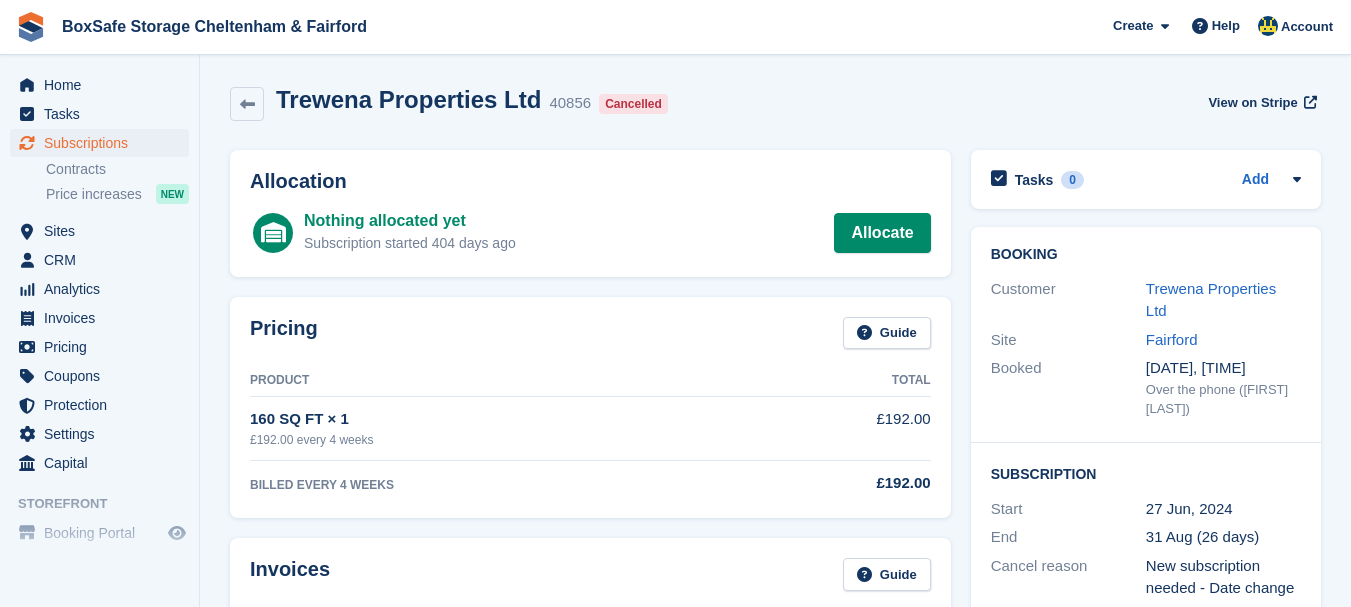 scroll, scrollTop: 0, scrollLeft: 0, axis: both 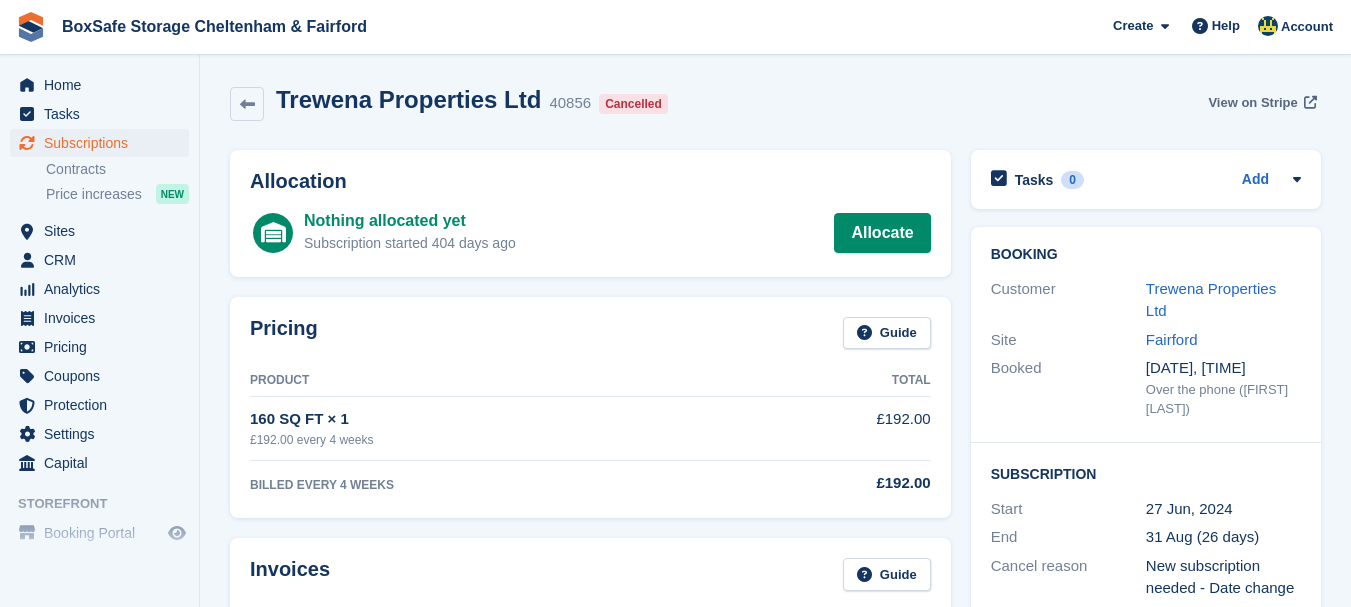 click on "View on Stripe" at bounding box center (1252, 103) 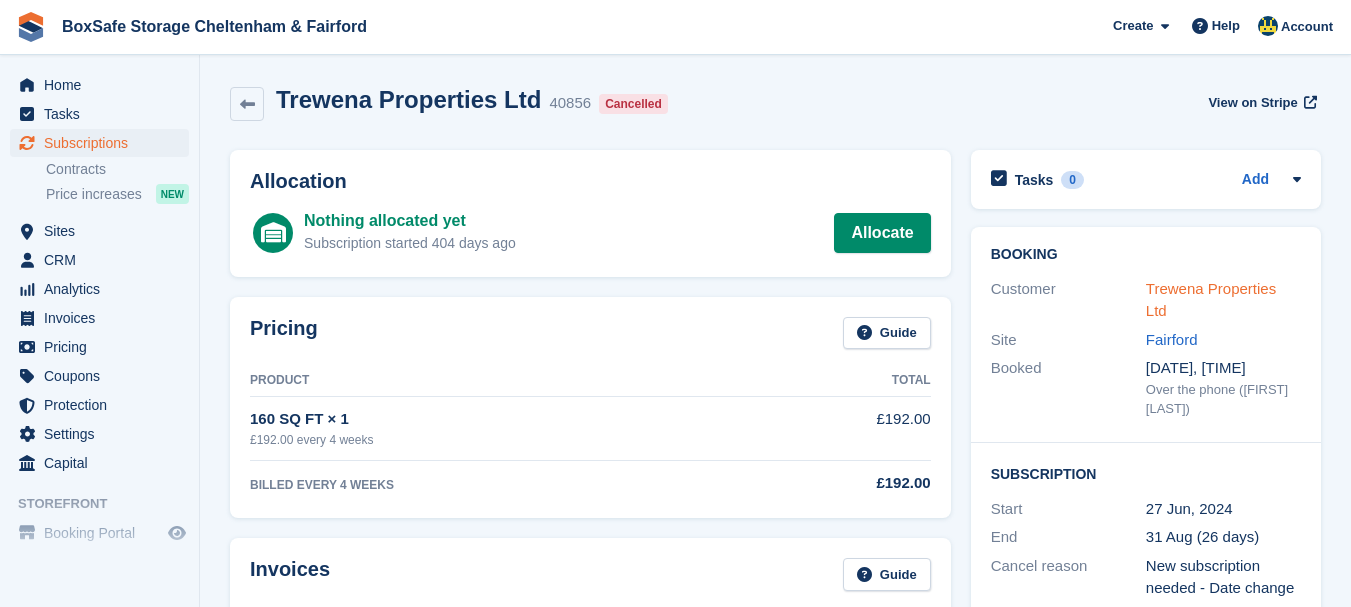 click on "Trewena Properties Ltd" at bounding box center (1211, 300) 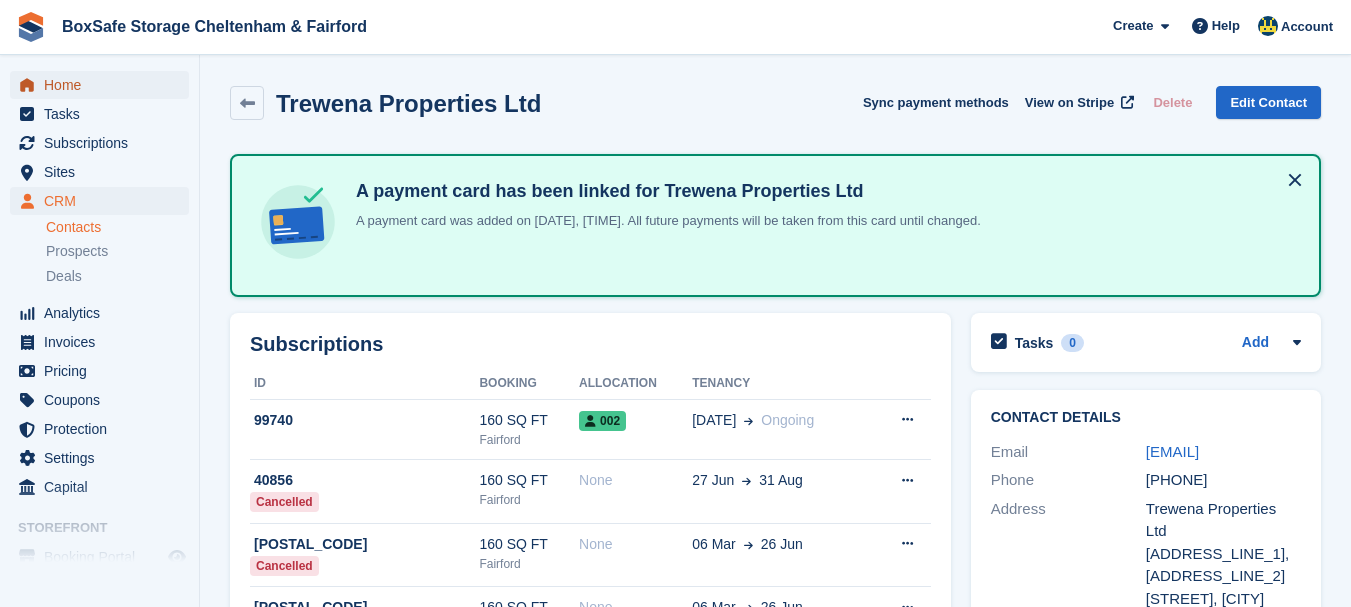 click on "Home" at bounding box center [104, 85] 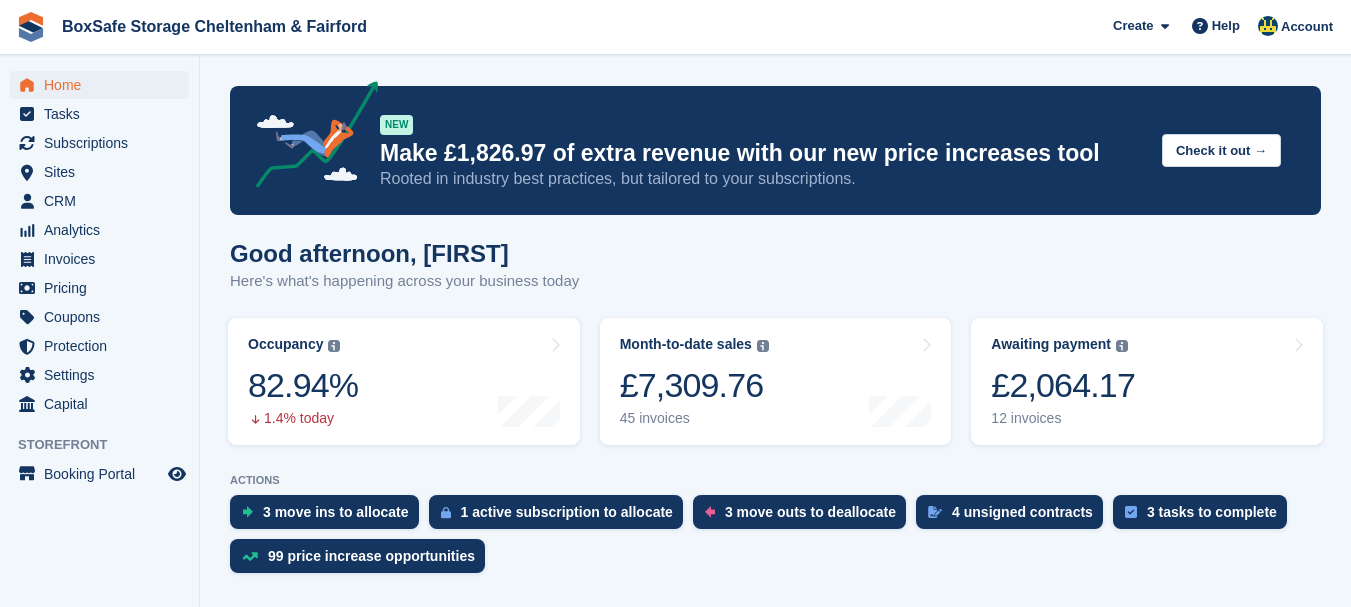 scroll, scrollTop: 0, scrollLeft: 0, axis: both 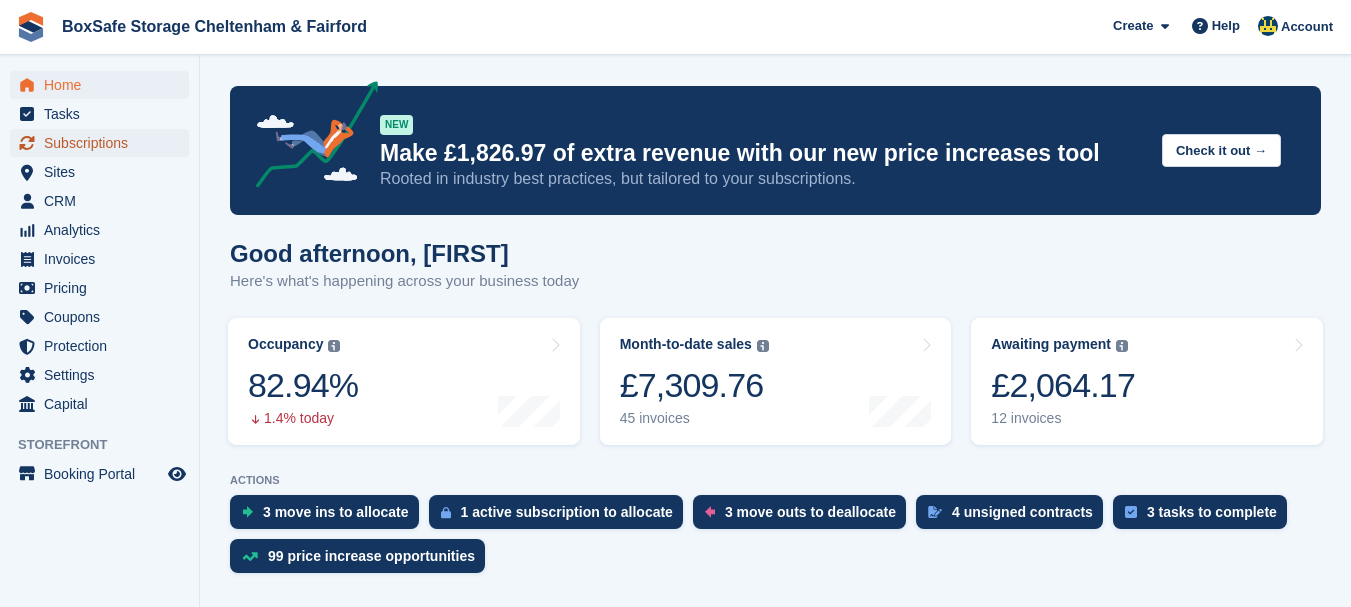 click on "Subscriptions" at bounding box center [104, 143] 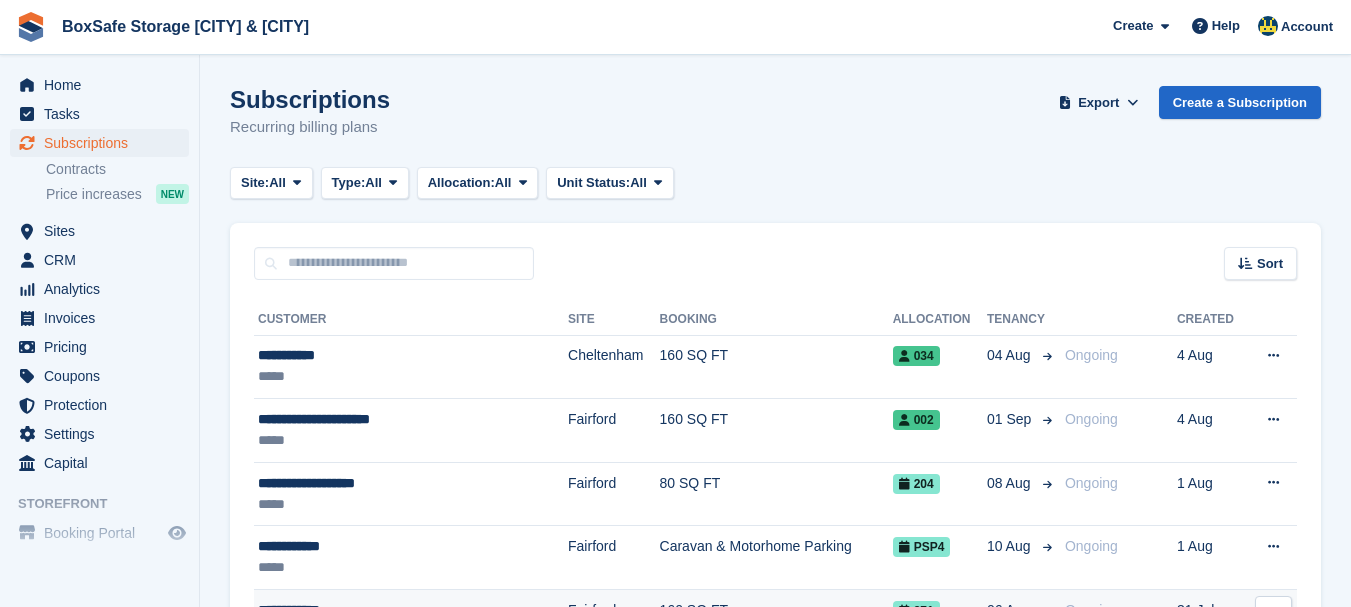 scroll, scrollTop: 0, scrollLeft: 0, axis: both 